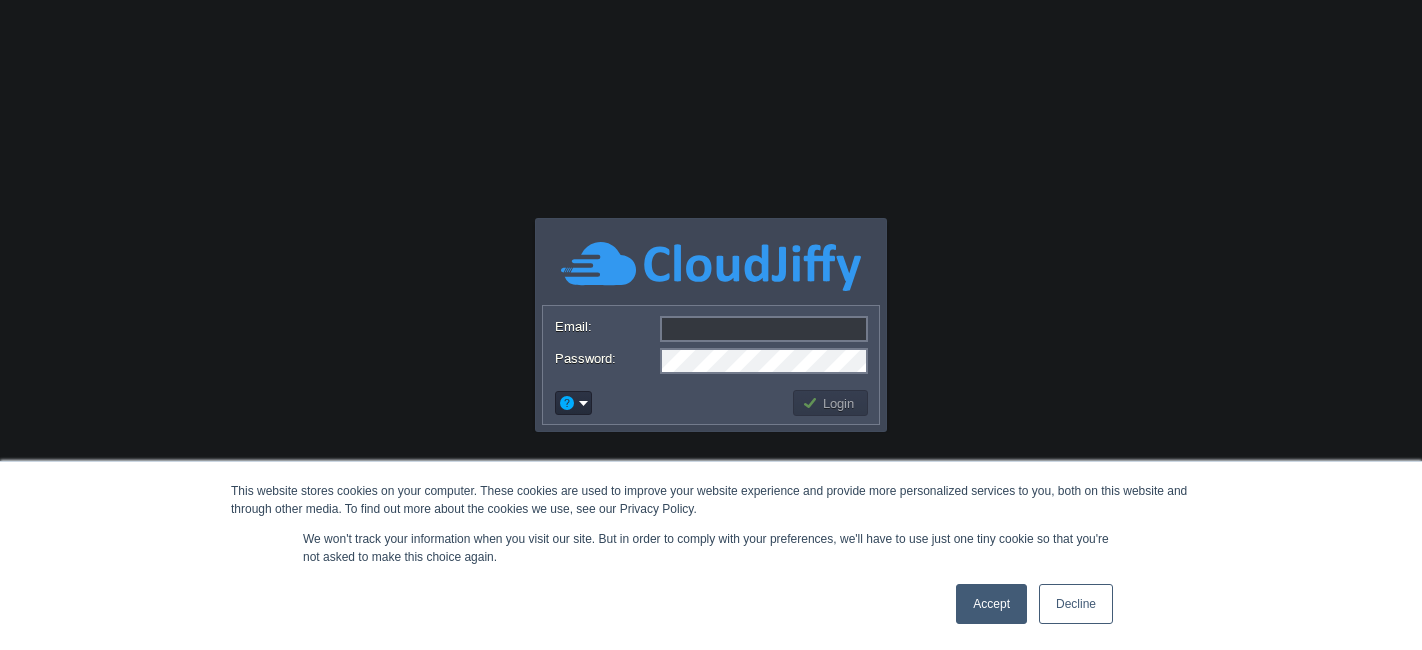 scroll, scrollTop: 0, scrollLeft: 0, axis: both 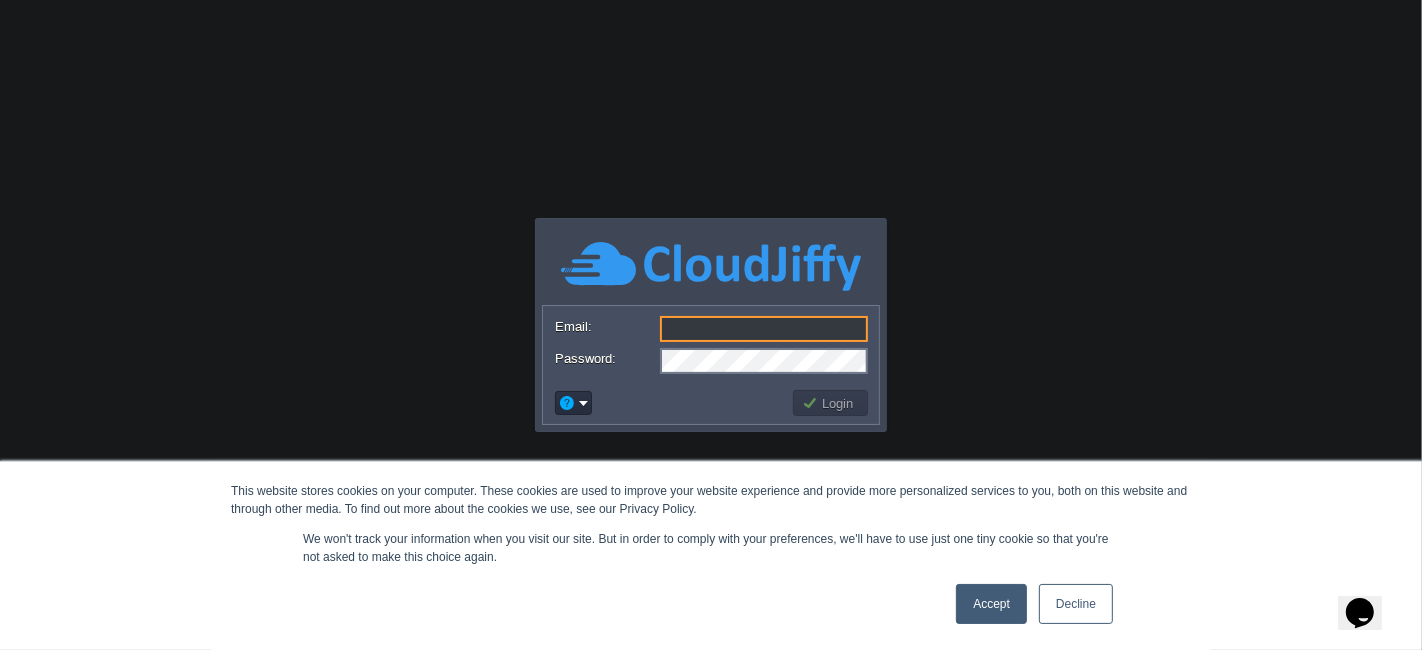 click on "Accept" at bounding box center [991, 604] 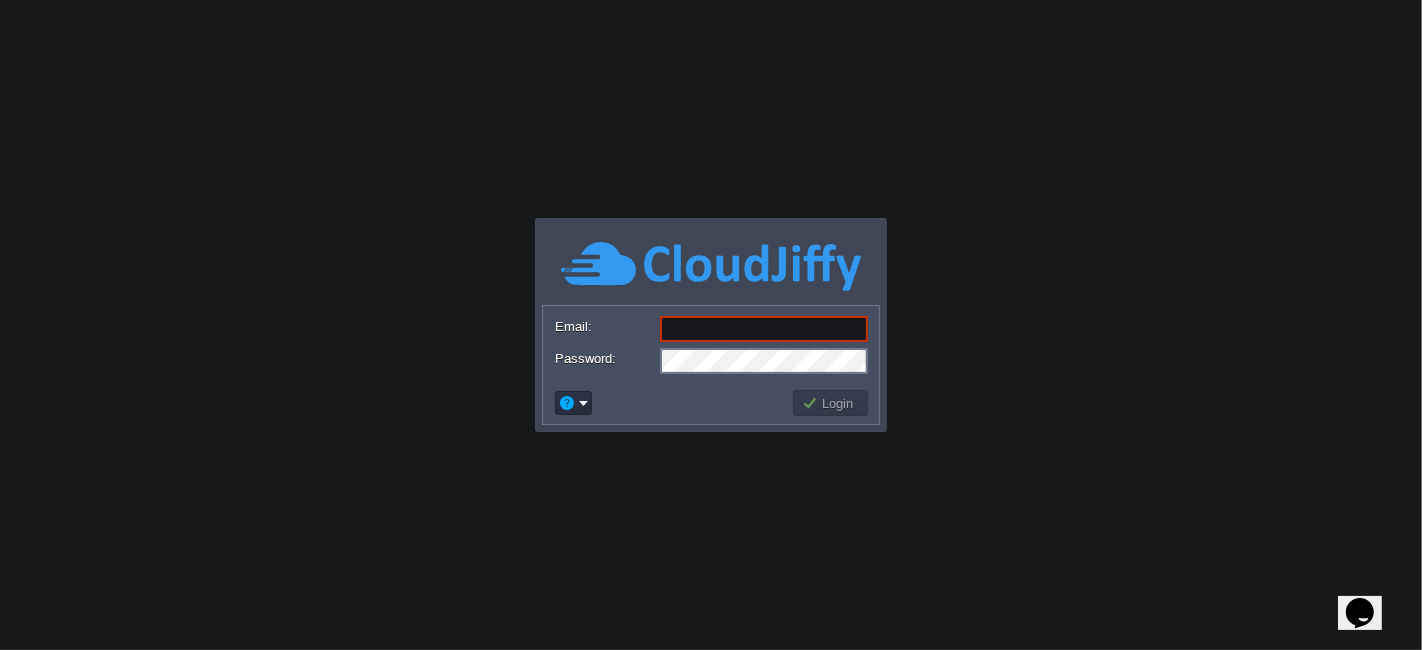 scroll, scrollTop: 0, scrollLeft: 0, axis: both 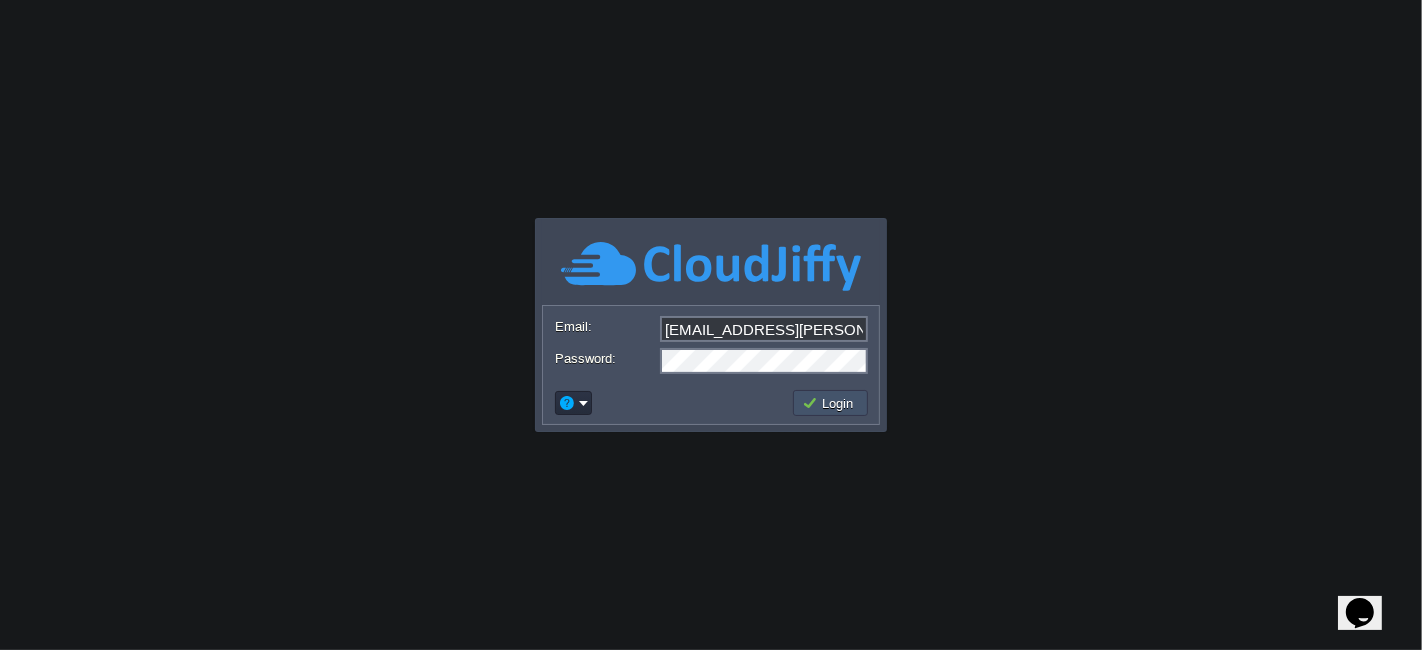 click on "Login" at bounding box center [831, 403] 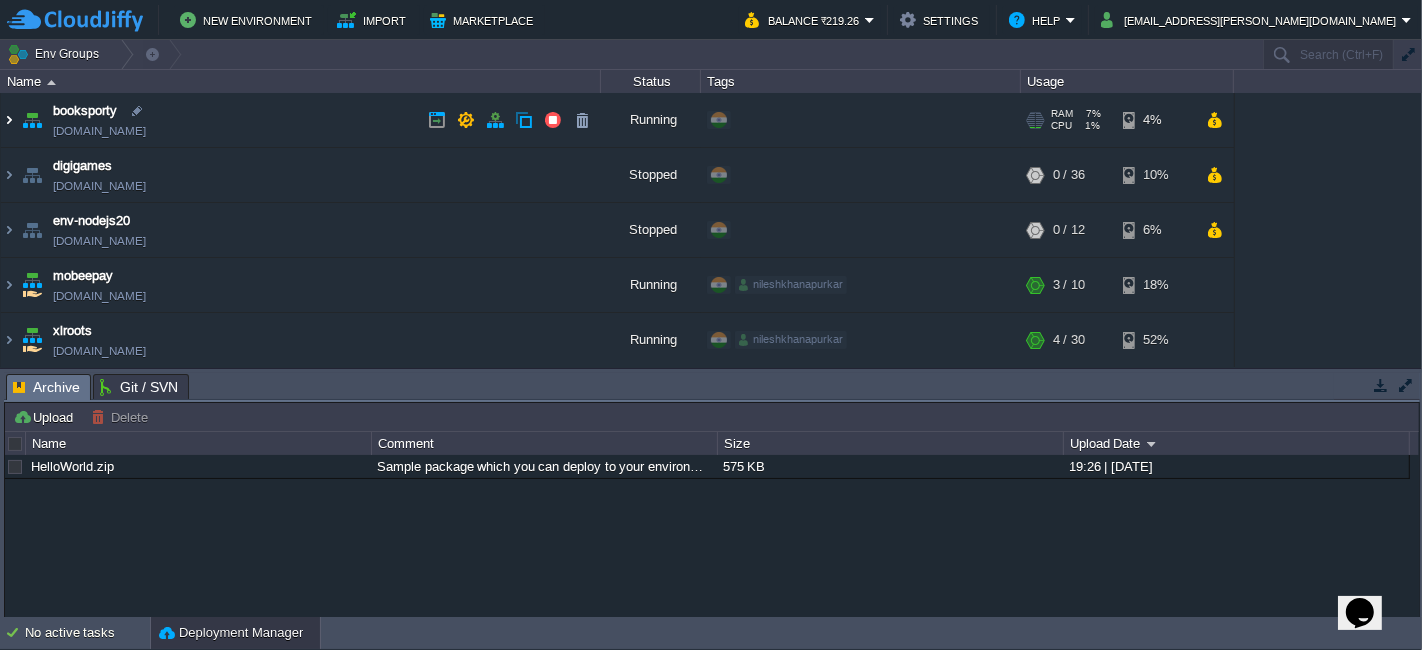 click at bounding box center [9, 120] 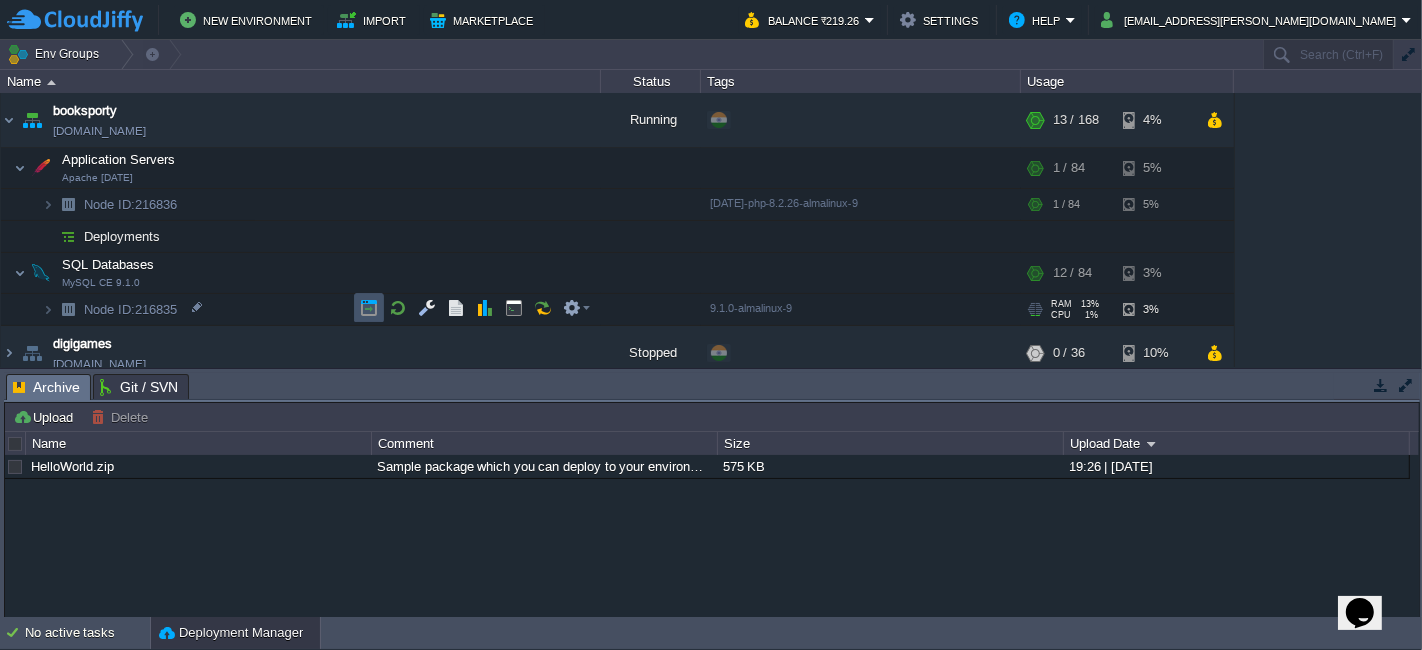 click at bounding box center [369, 308] 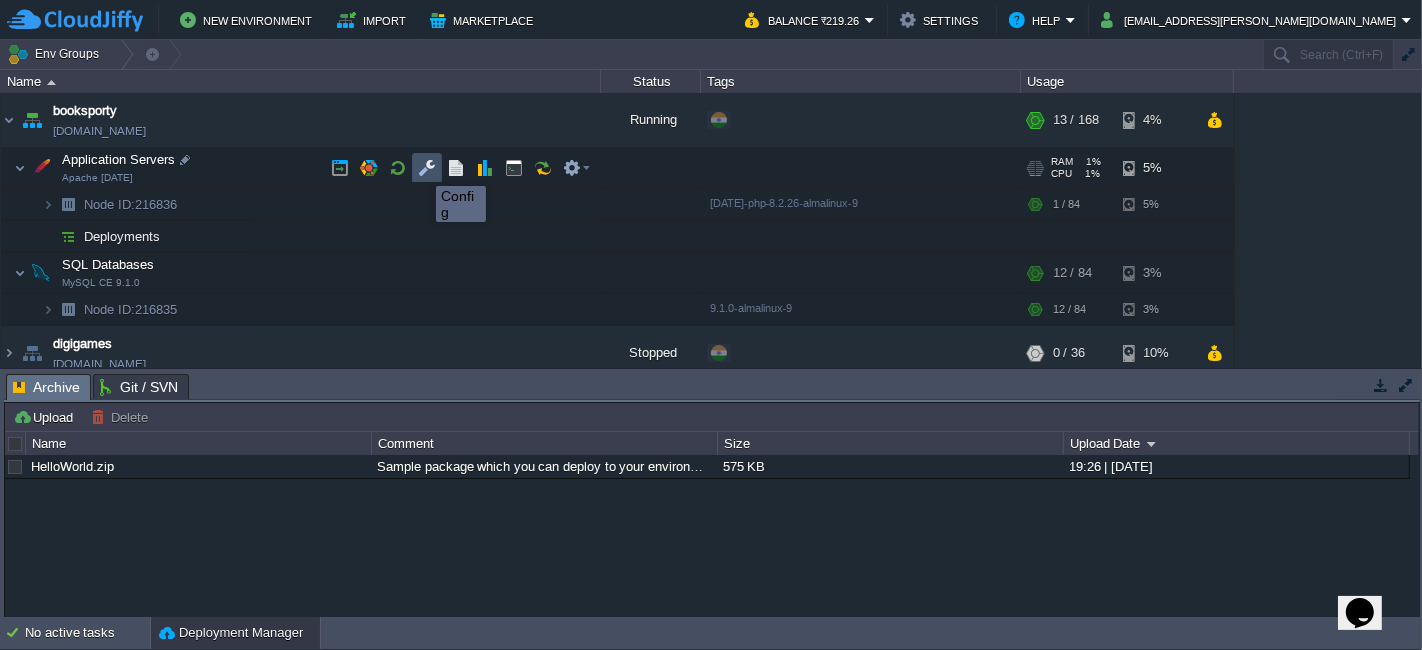 click at bounding box center [427, 168] 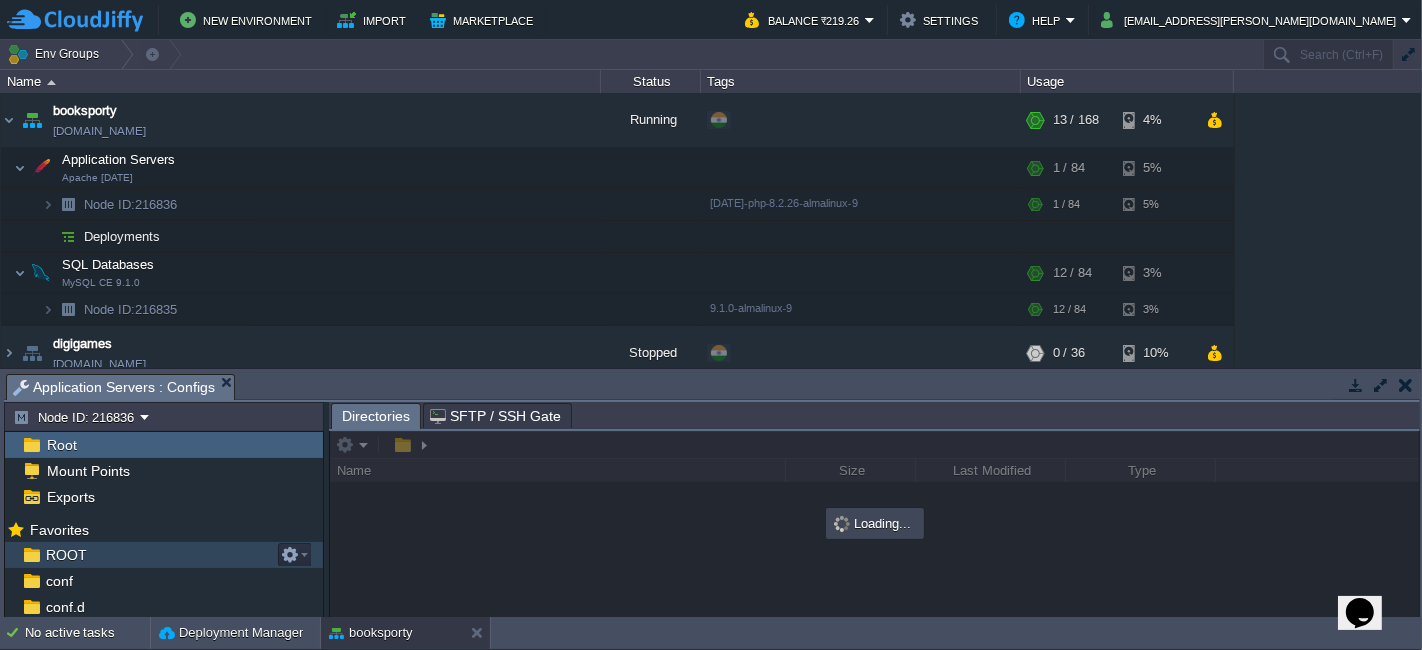 click on "ROOT" at bounding box center (164, 555) 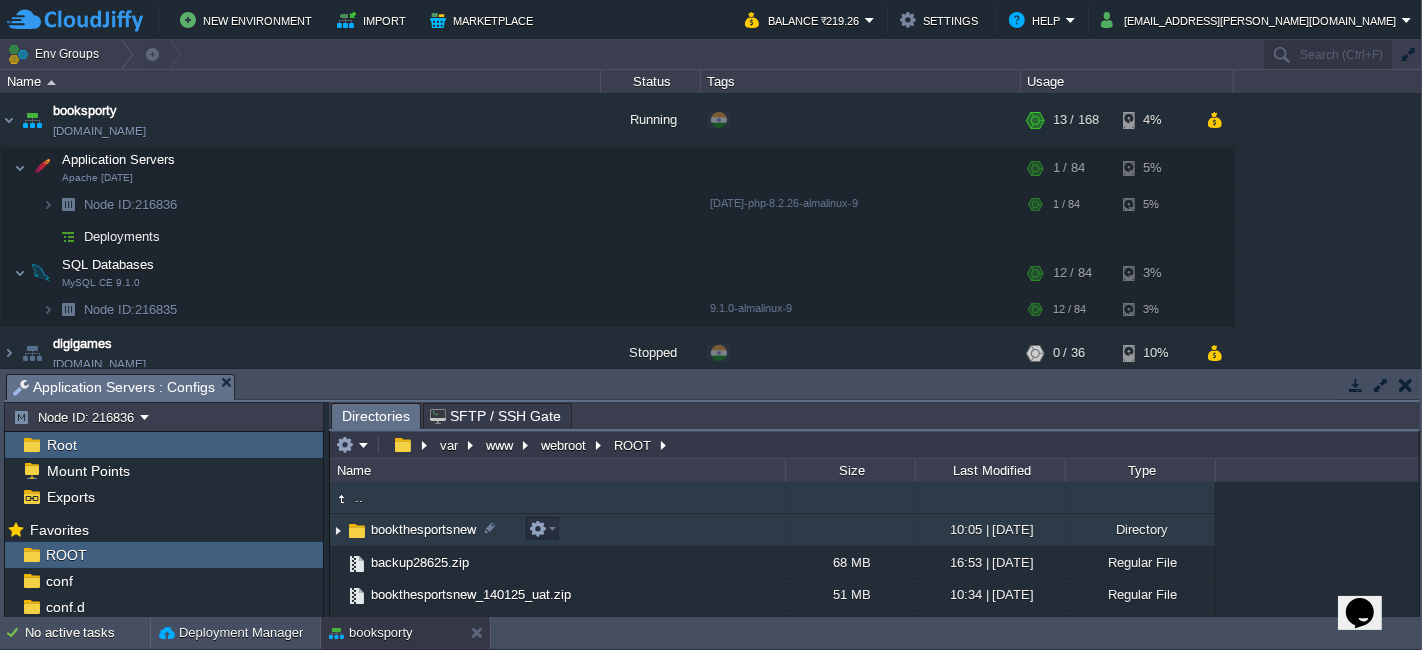 click on "bookthesportsnew" at bounding box center (557, 530) 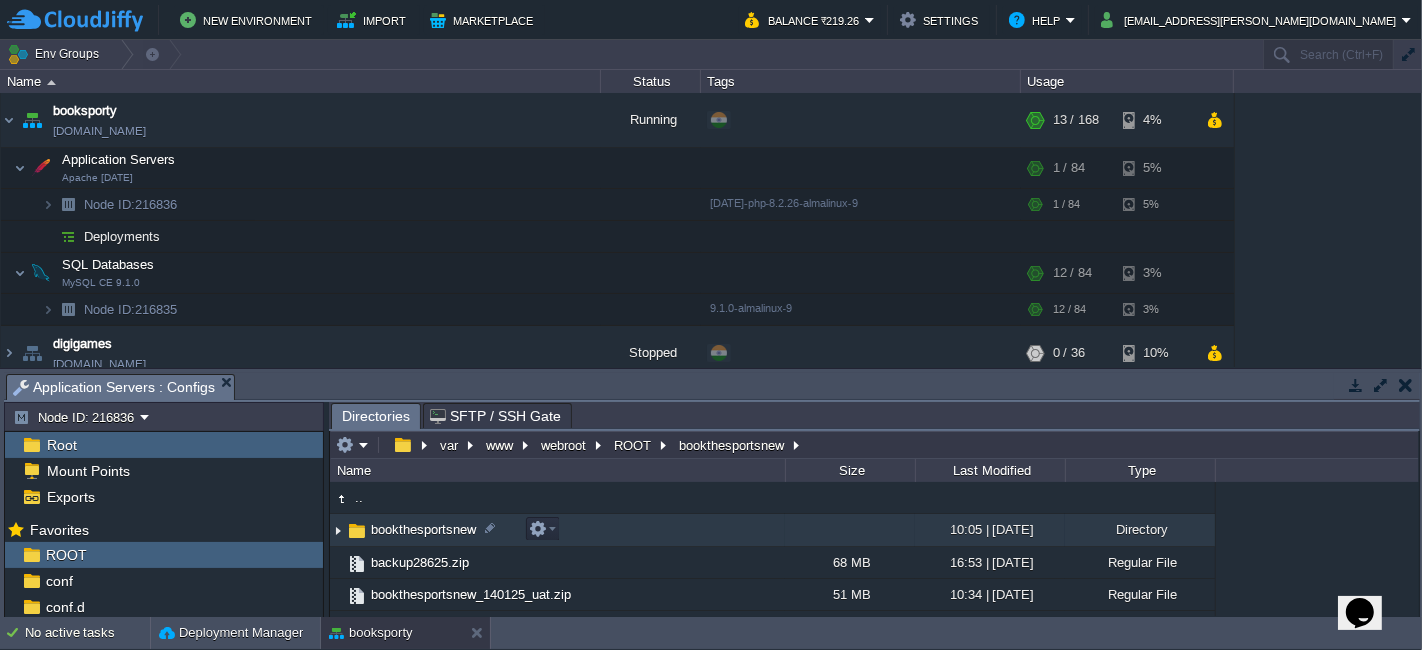 click on "bookthesportsnew" at bounding box center [557, 530] 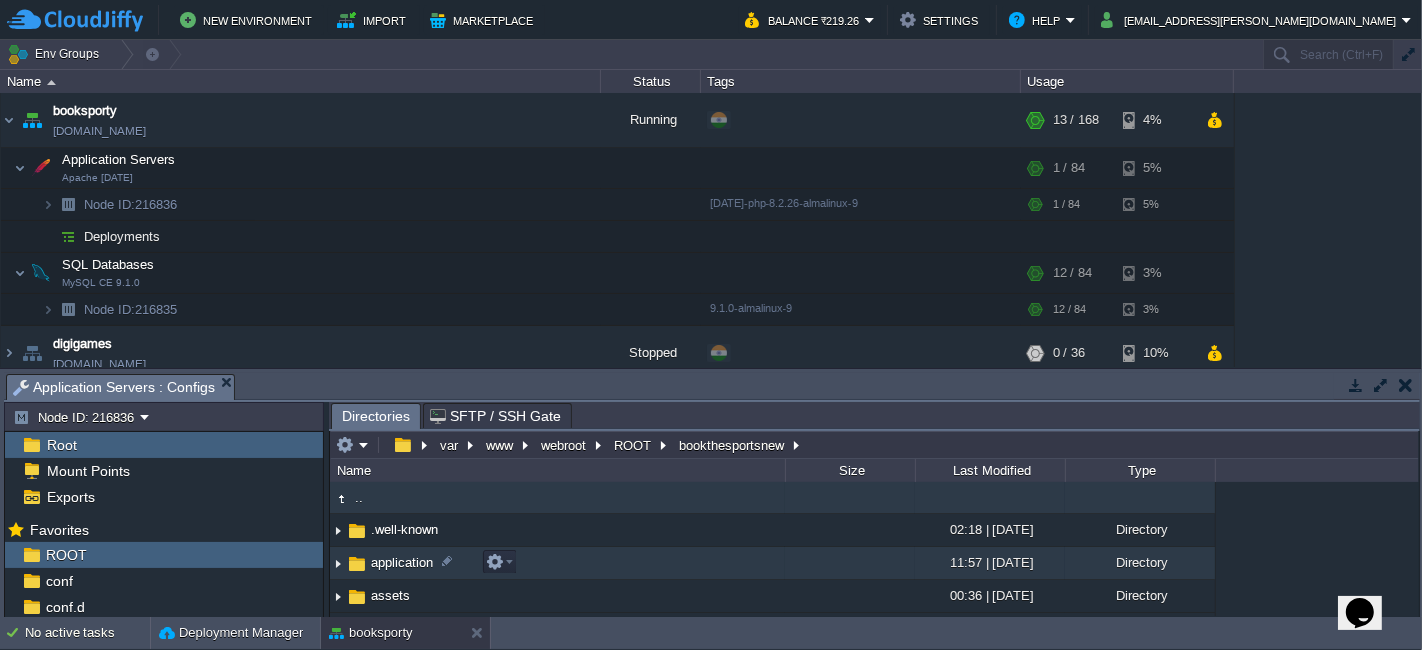 click on "application" at bounding box center (557, 563) 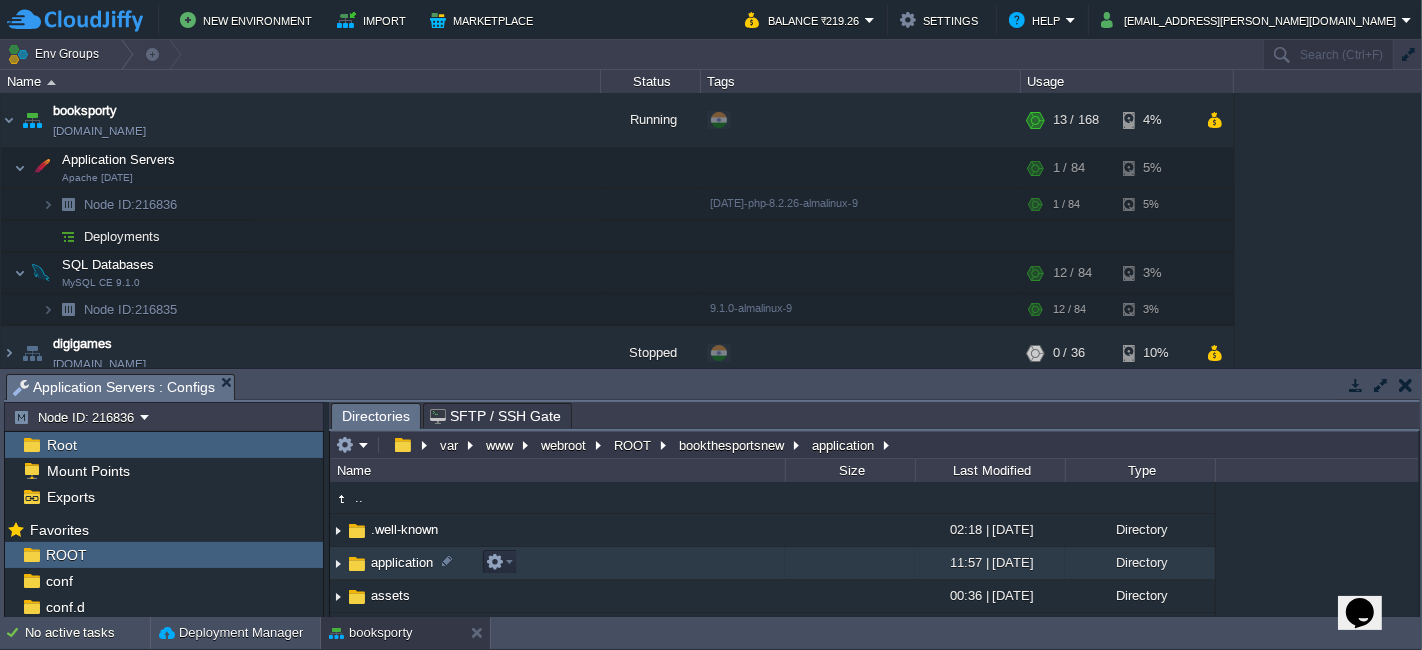 click on "application" at bounding box center [557, 563] 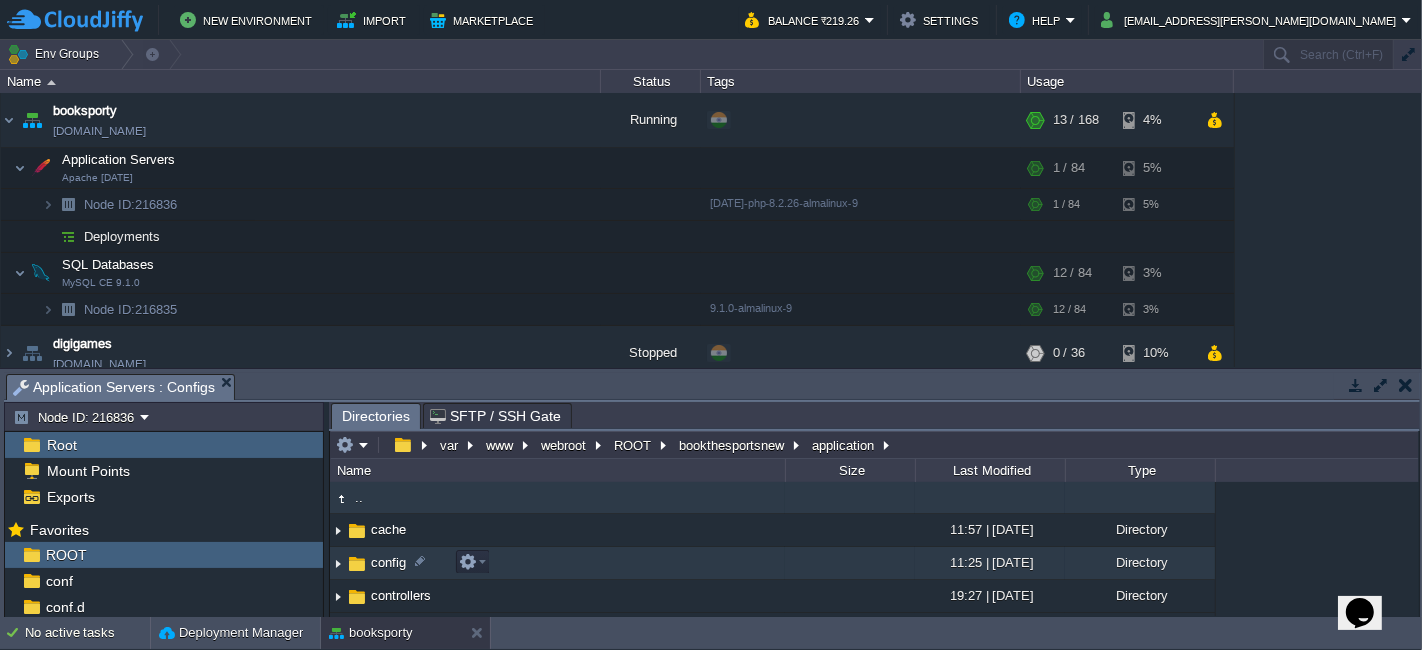 click on "config" at bounding box center (557, 563) 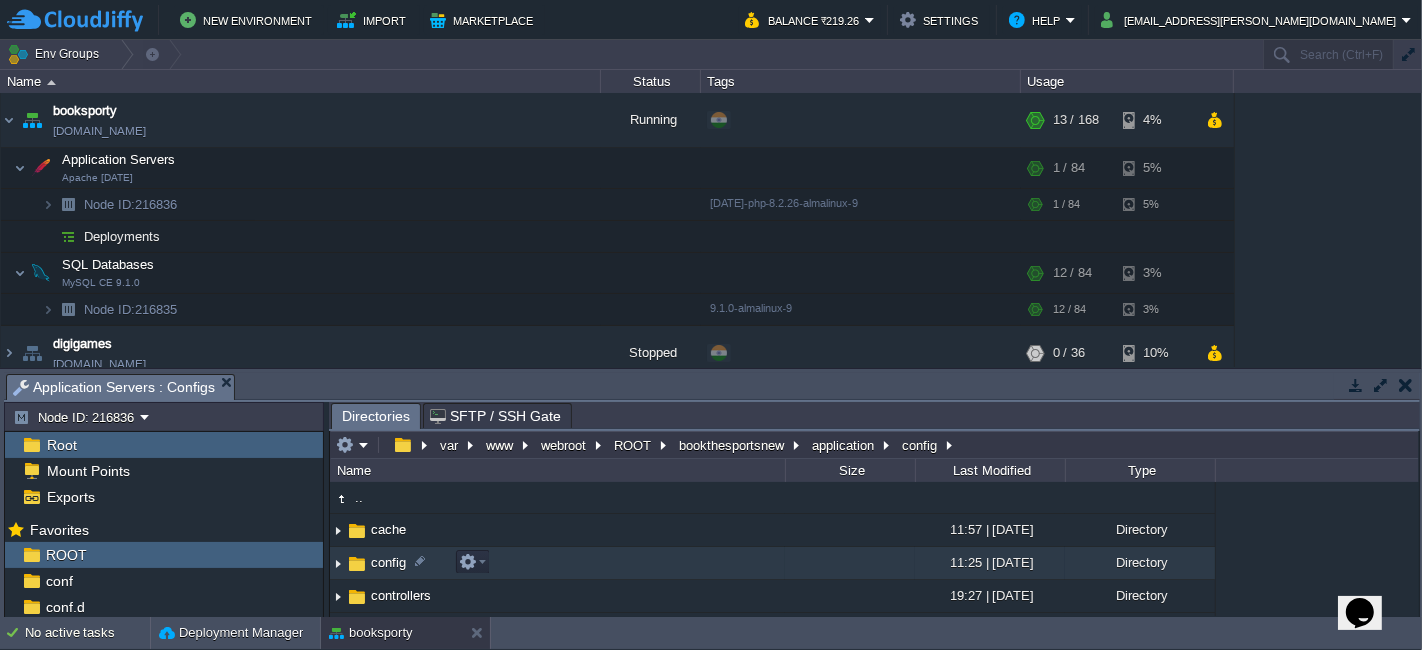 click on "config" at bounding box center (557, 563) 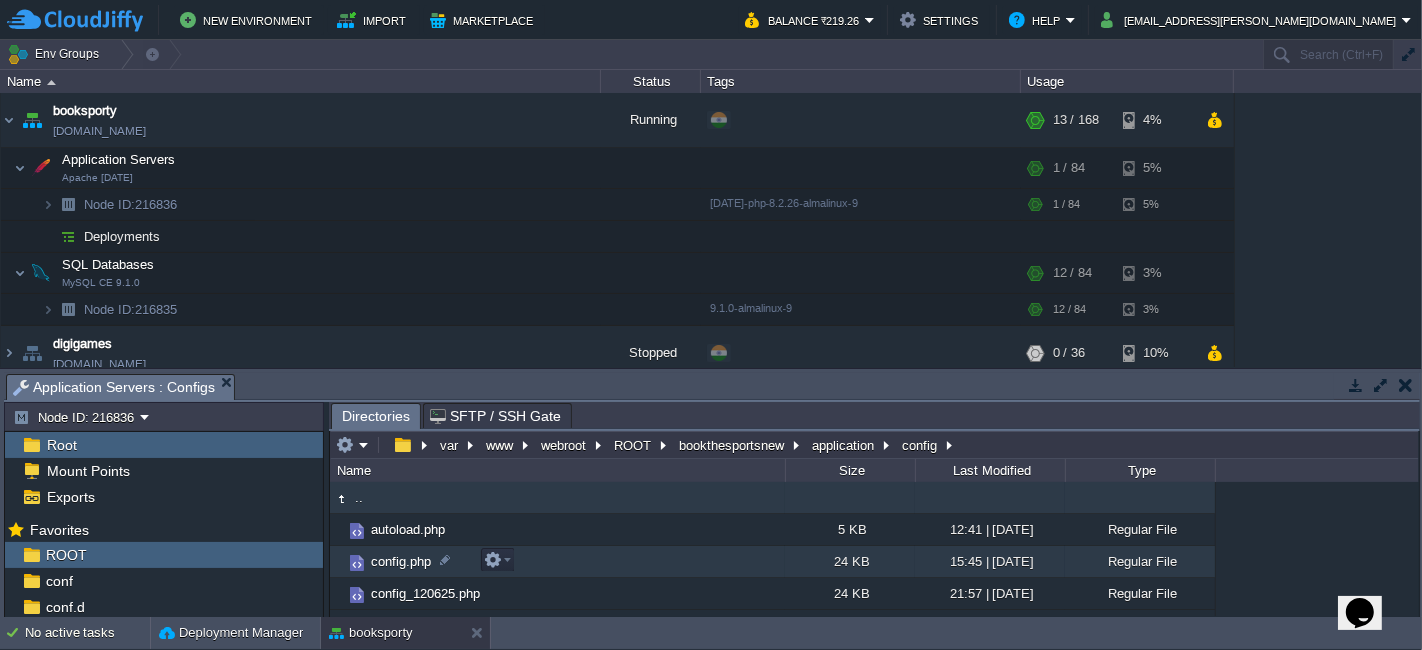 click on "config.php" at bounding box center (557, 562) 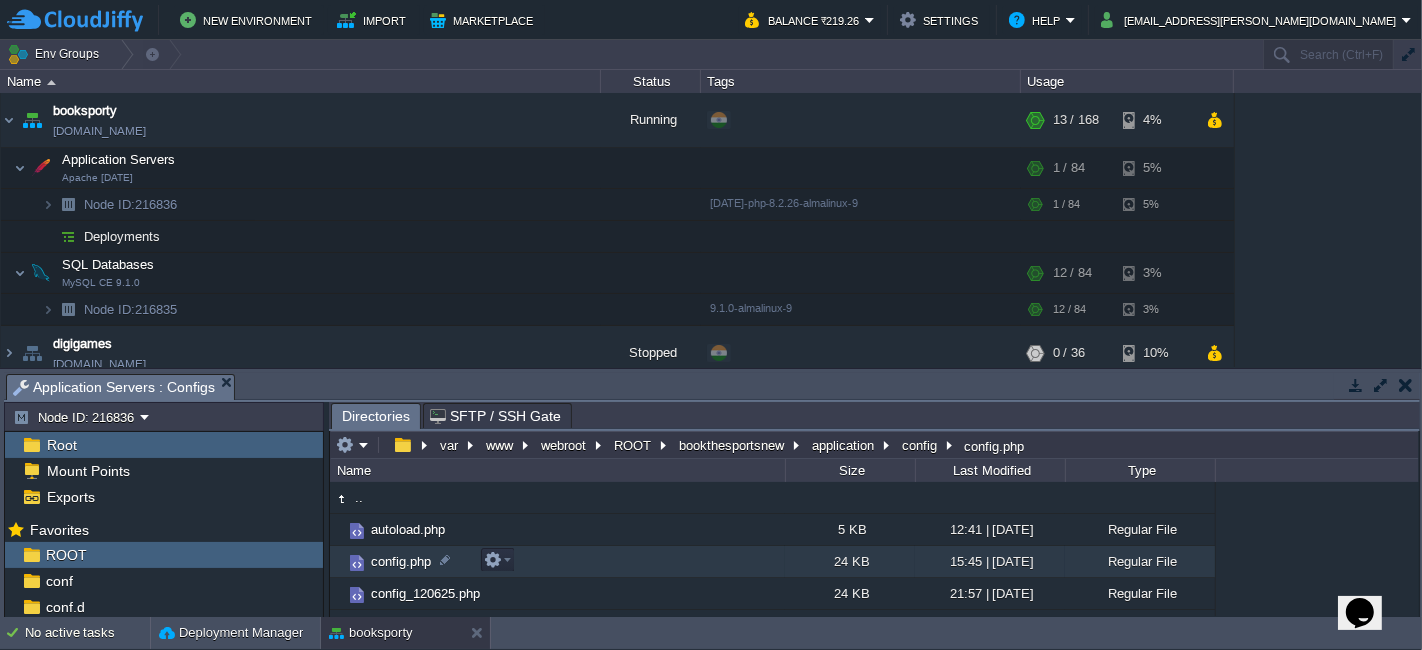 click on "config.php" at bounding box center (557, 562) 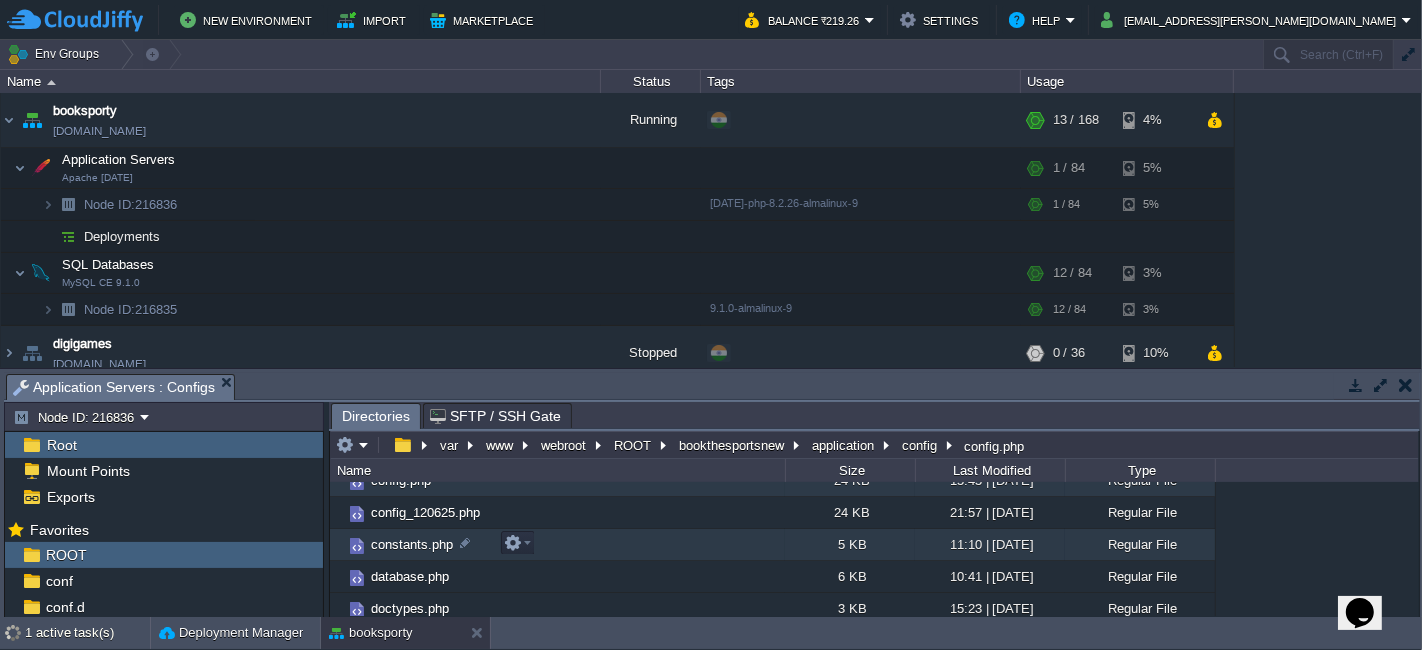 scroll, scrollTop: 82, scrollLeft: 0, axis: vertical 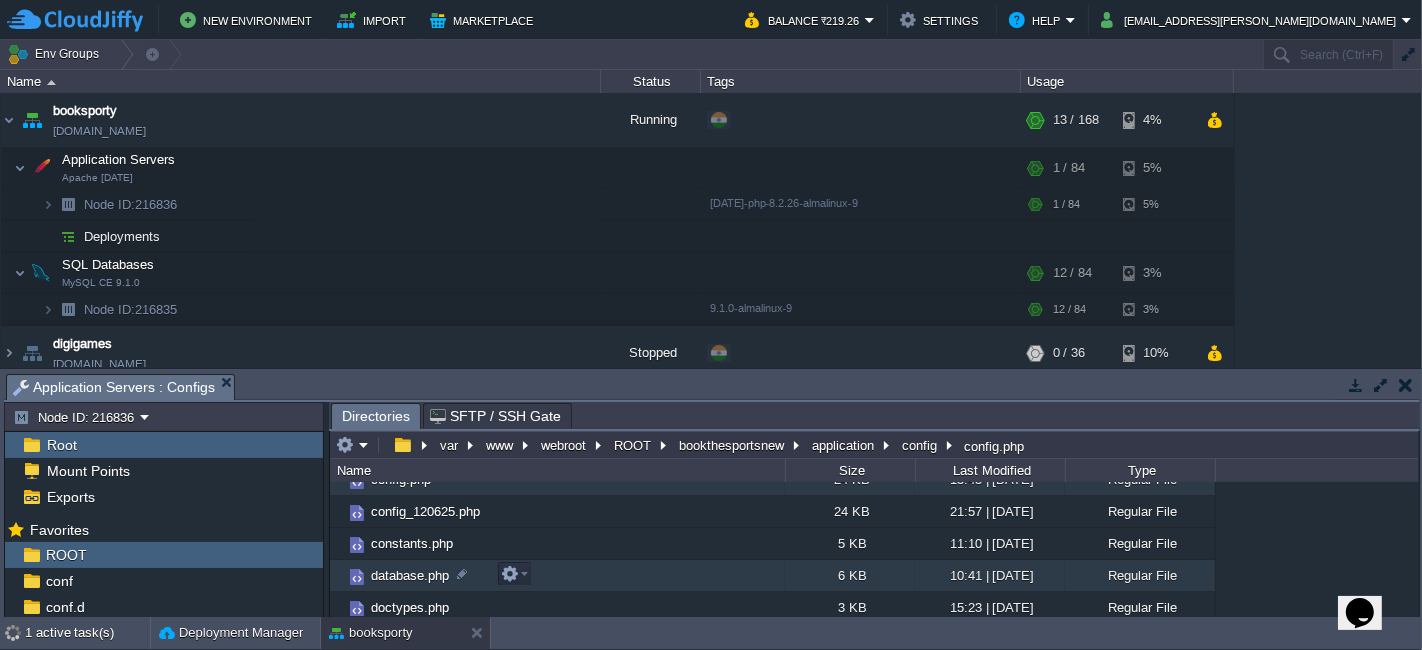 click on "database.php" at bounding box center [557, 576] 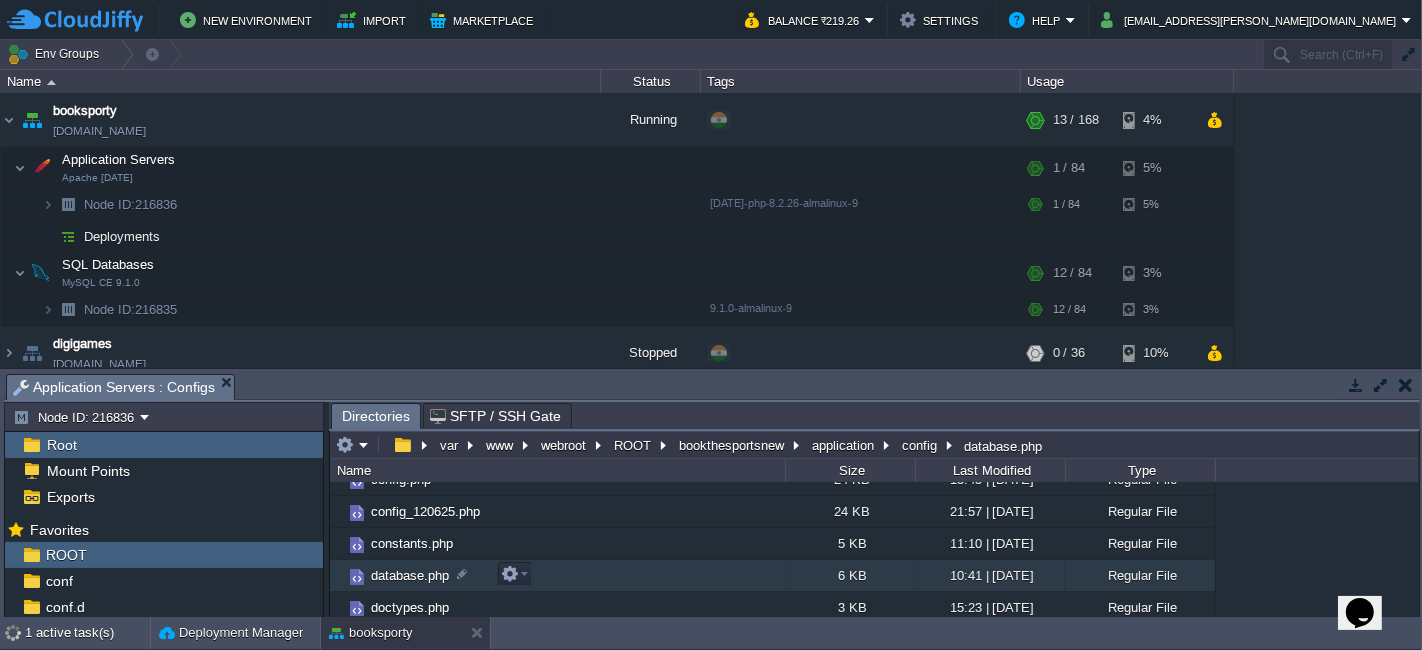 click on "database.php" at bounding box center [557, 576] 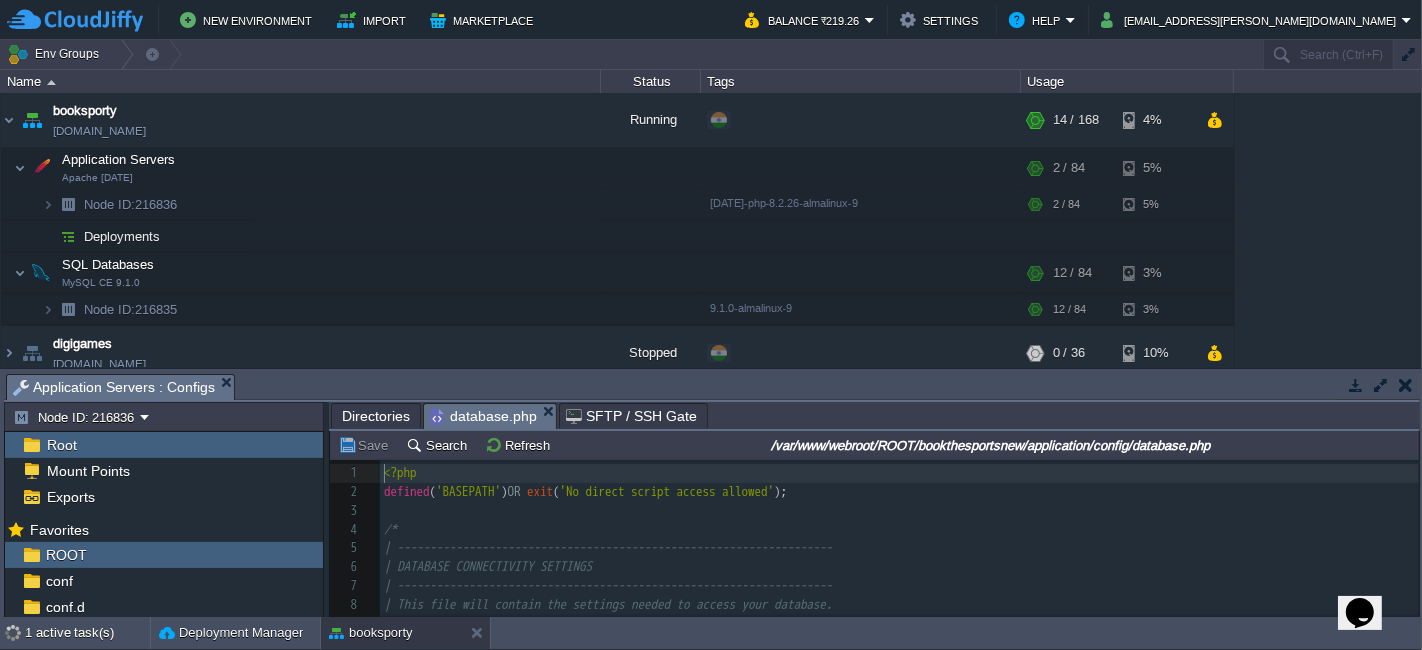 scroll, scrollTop: 6, scrollLeft: 0, axis: vertical 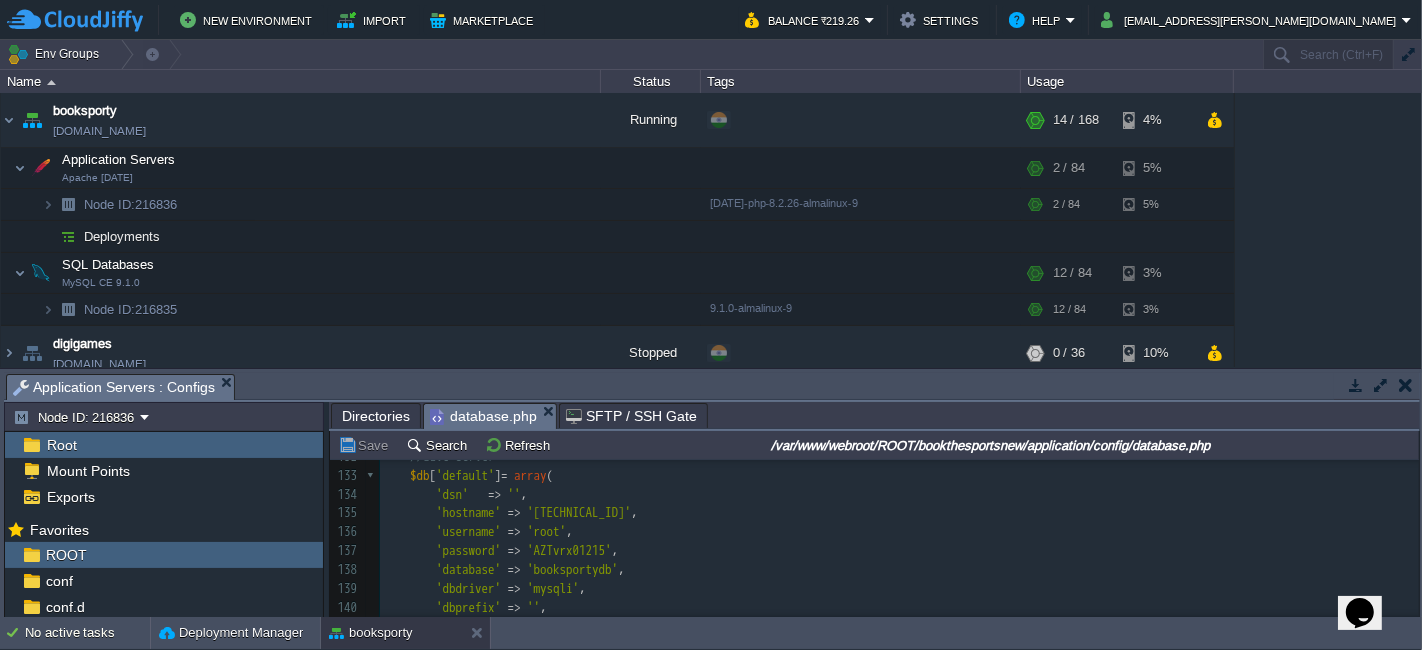click on "156 <?php   125           'save_queries'   =>   TRUE 126      ); 127      128      129 }     130 else 131 { 132      //Live server 133      $db [ 'default' ]  =   array ( 134           'dsn'     =>   '' , 135           'hostname'   =>   '[TECHNICAL_ID]' , 136           'username'   =>   'root' , 137           'password'   =>   'AZTvrx01215' , 138           'database'   =>   'booksportydb' , 139           'dbdriver'   =>   'mysqli' , 140           'dbprefix'   =>   '' , 141           'pconnect'   =>   FALSE , 142           'db_debug'   =>  ( ENVIRONMENT   !==   'production' ), 143           'cache_on'   =>   FALSE , 144           'cachedir'   =>   '' , 145           'char_set'   =>   'utf8' , 146           'dbcollat'   =>   'utf8_general_ci' , 147           'swap_pre'   =>   '' , 148           'encrypt'   =>   FALSE , 149           'compress'   =>   FALSE , 150           'stricton'   =>   FALSE , 151           'failover'   =>   array (), 152           'save_queries'   =>   TRUE 153      ); 154      155      }" at bounding box center (899, 617) 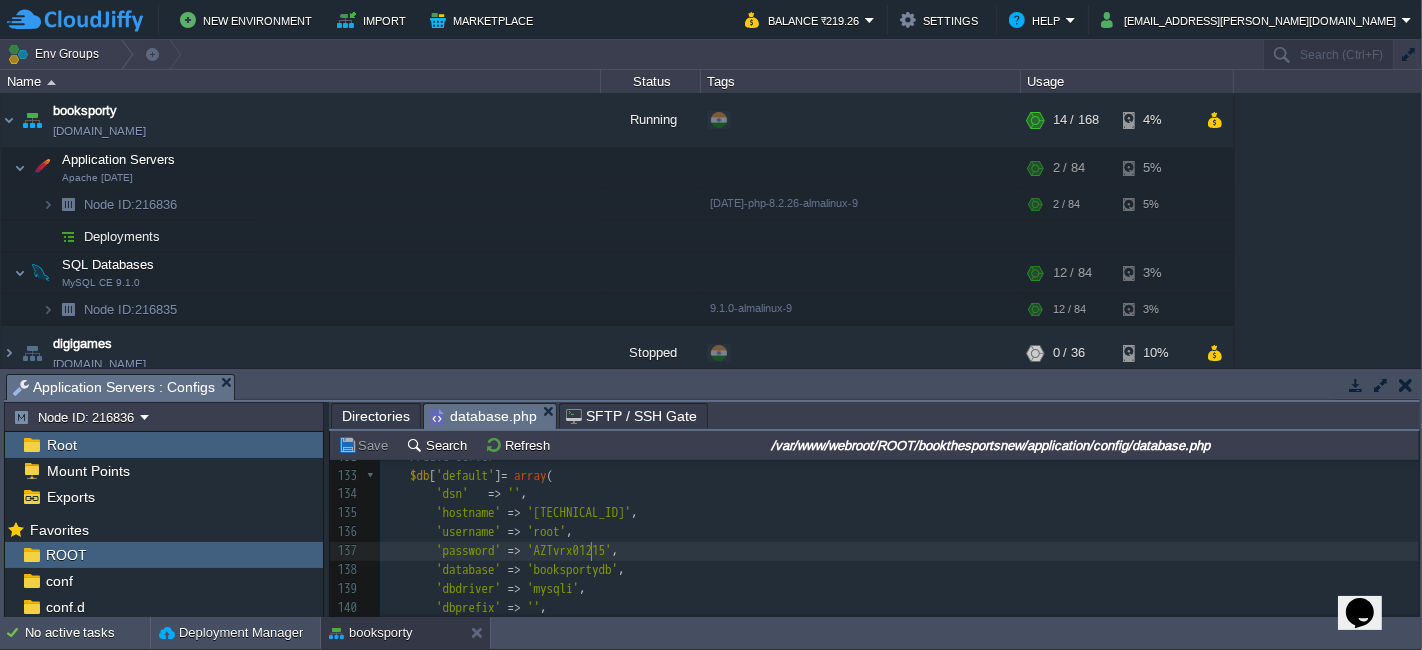 type on "AZTvrx01215" 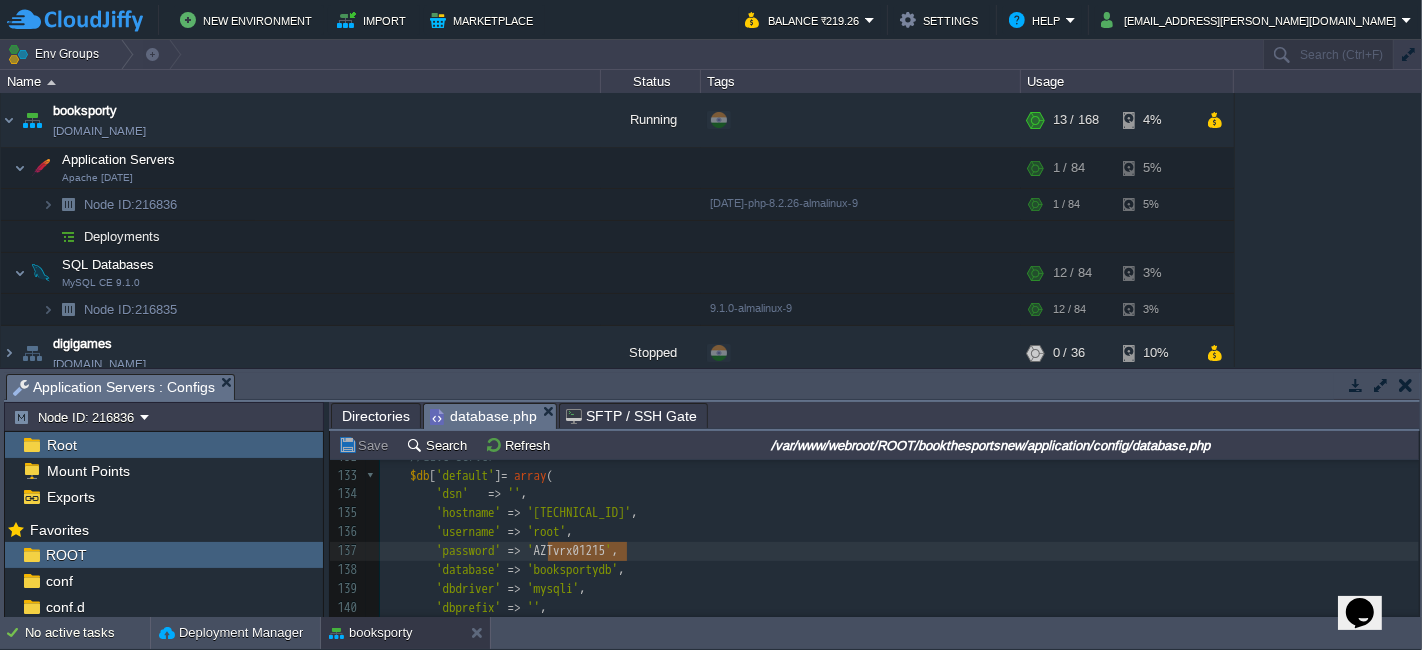 click on "Directories" at bounding box center (376, 416) 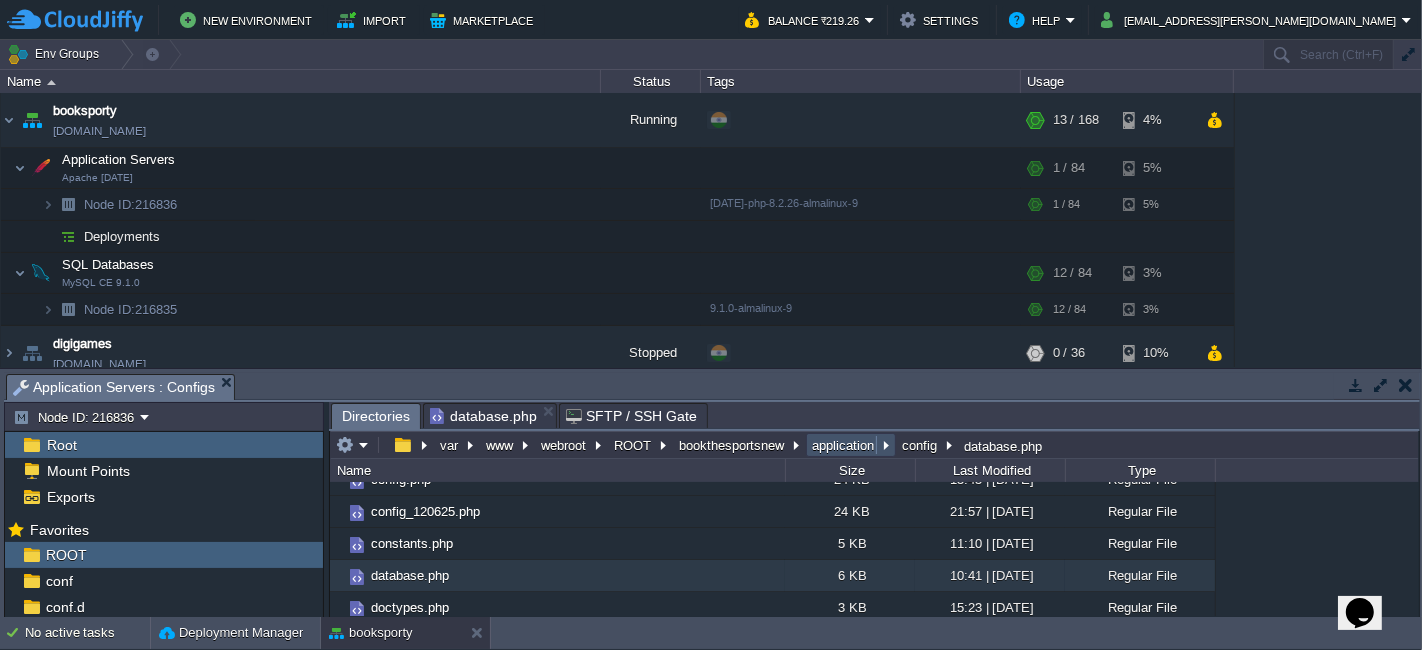 click on "application" at bounding box center (844, 445) 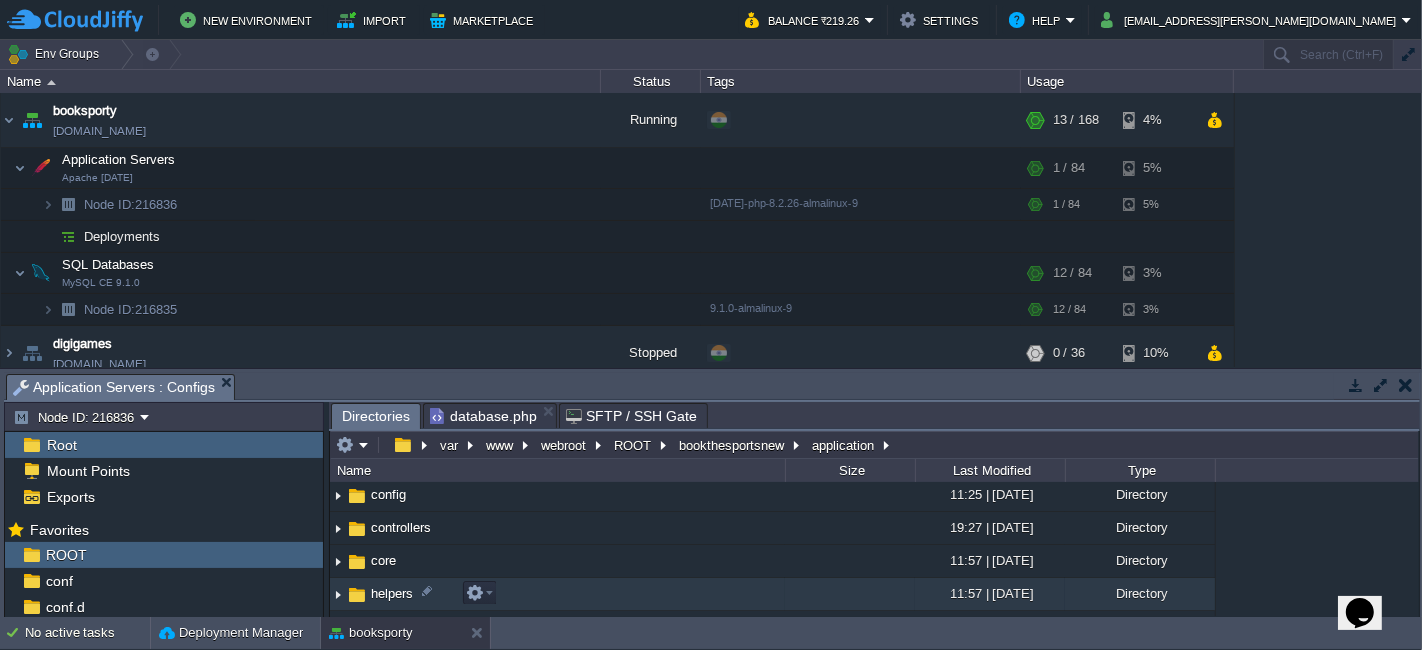 scroll, scrollTop: 66, scrollLeft: 0, axis: vertical 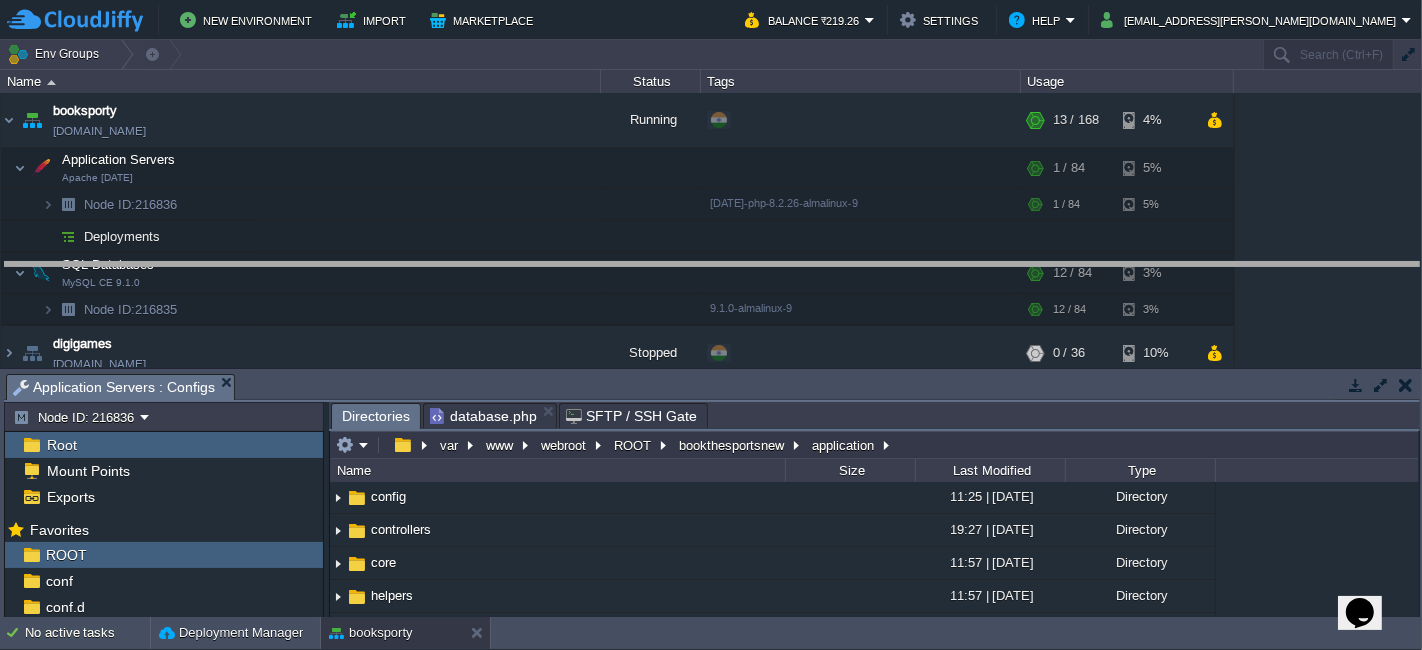 drag, startPoint x: 846, startPoint y: 383, endPoint x: 833, endPoint y: 272, distance: 111.75867 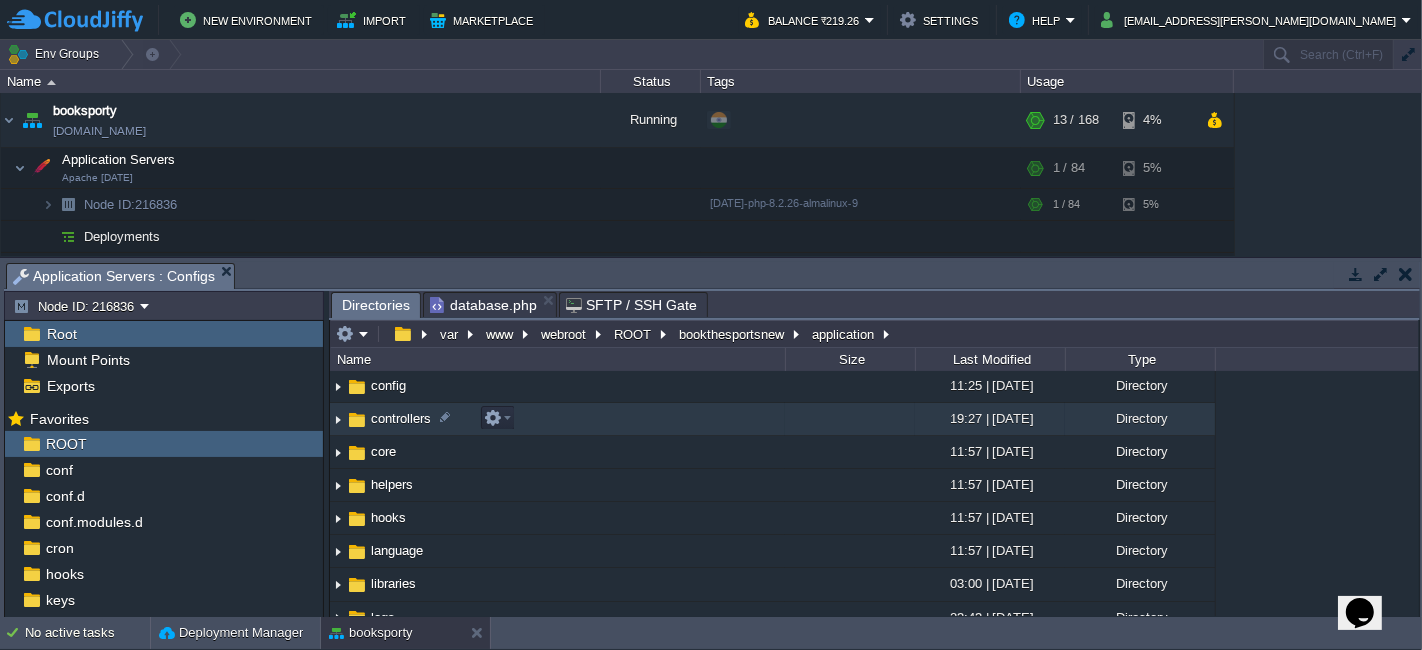 click on "controllers" at bounding box center [557, 419] 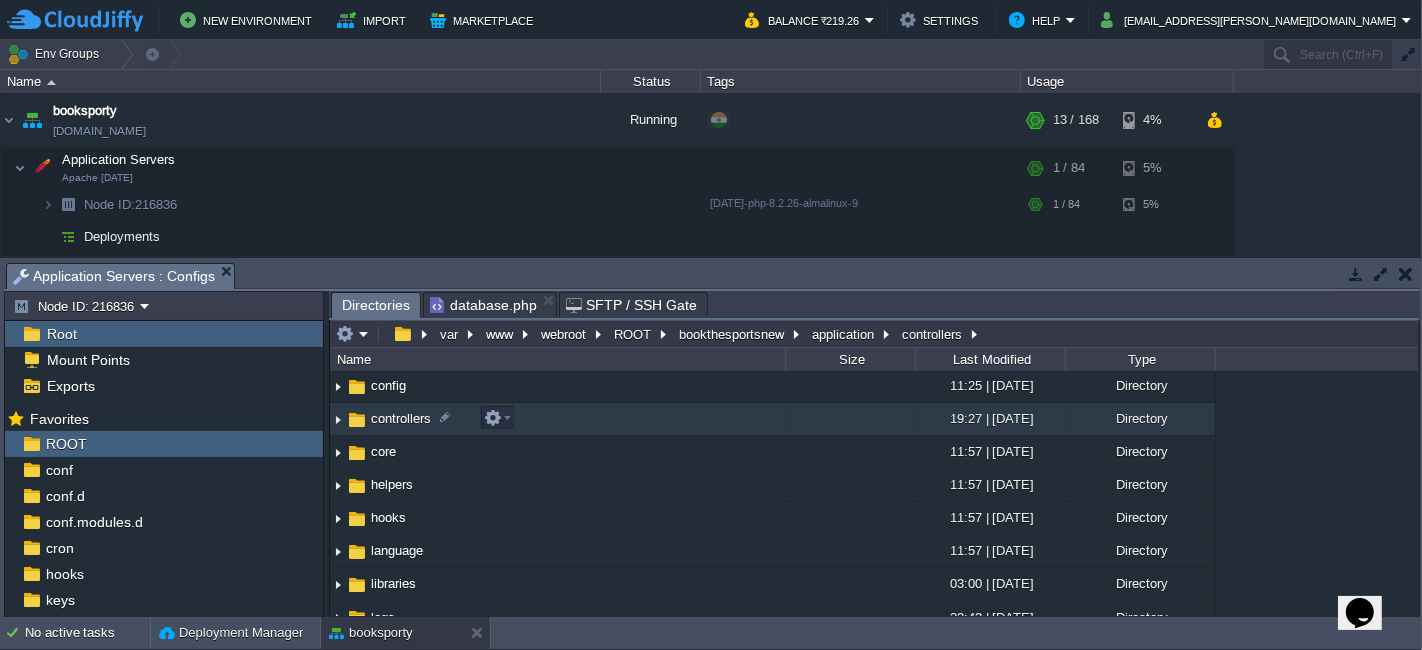 click on "controllers" at bounding box center (557, 419) 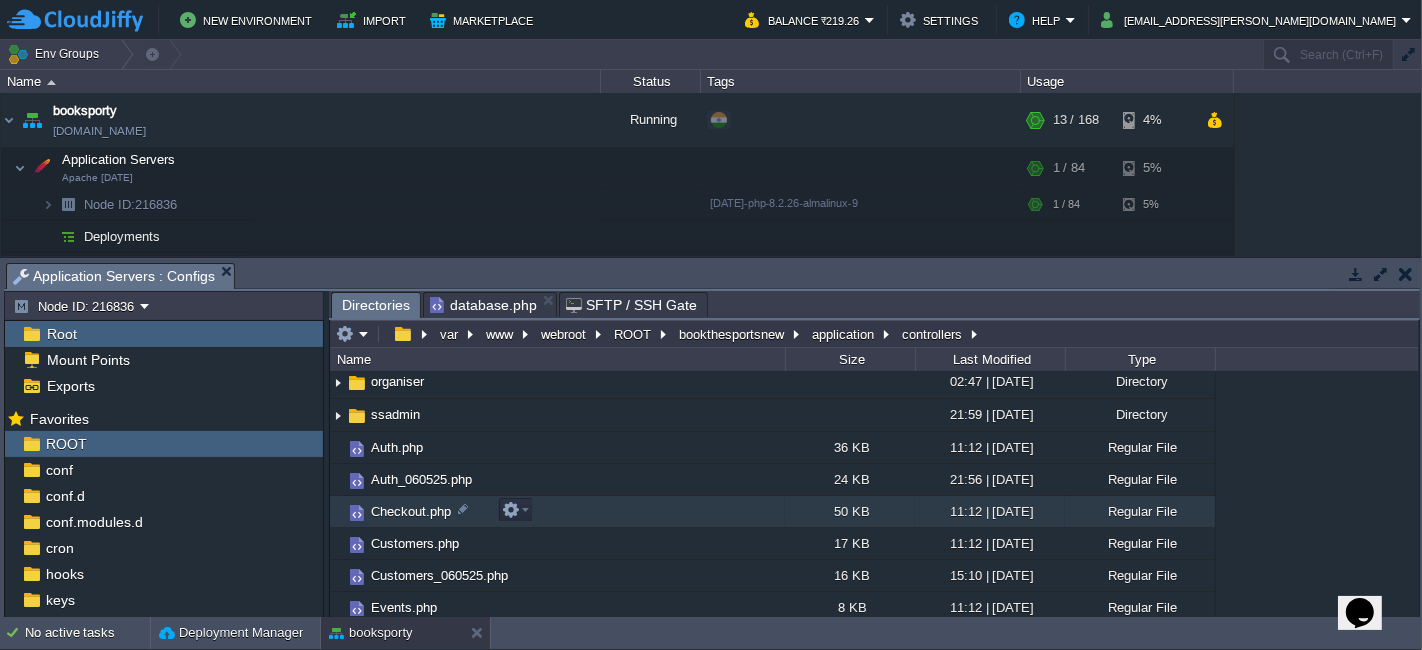 scroll, scrollTop: 0, scrollLeft: 0, axis: both 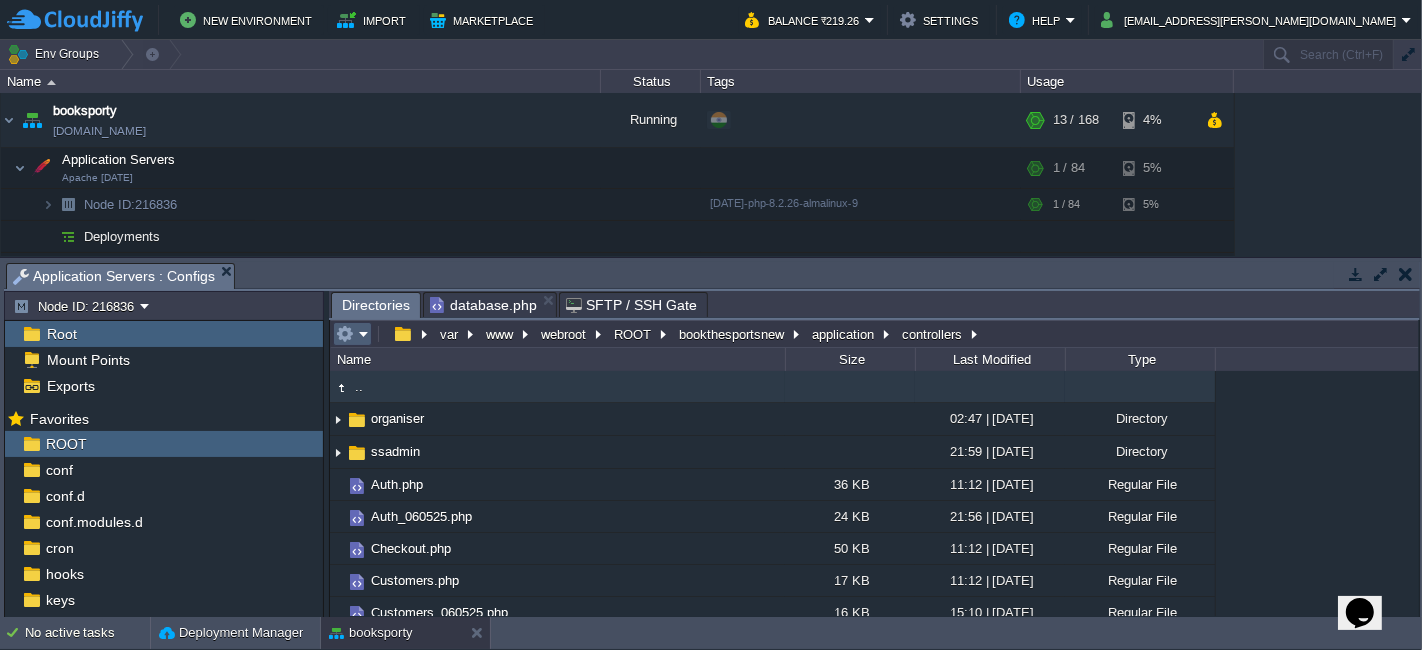 click at bounding box center (352, 334) 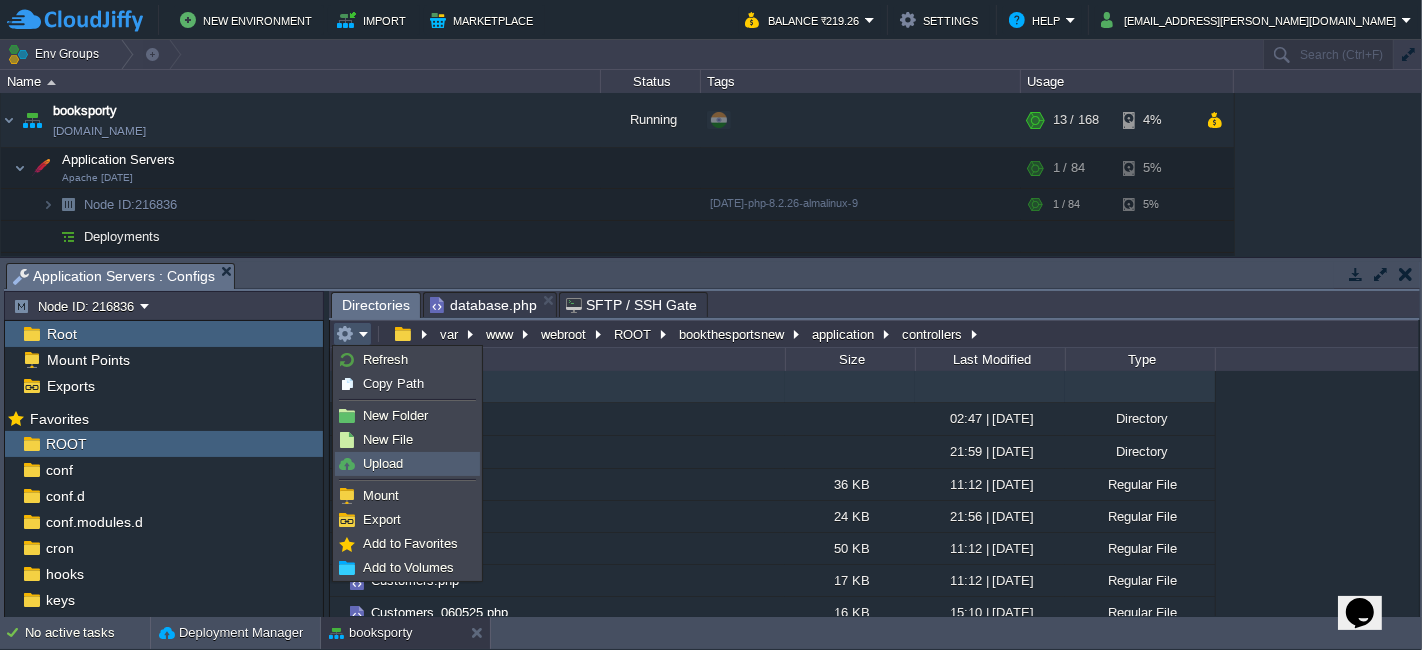 click on "Upload" at bounding box center [383, 463] 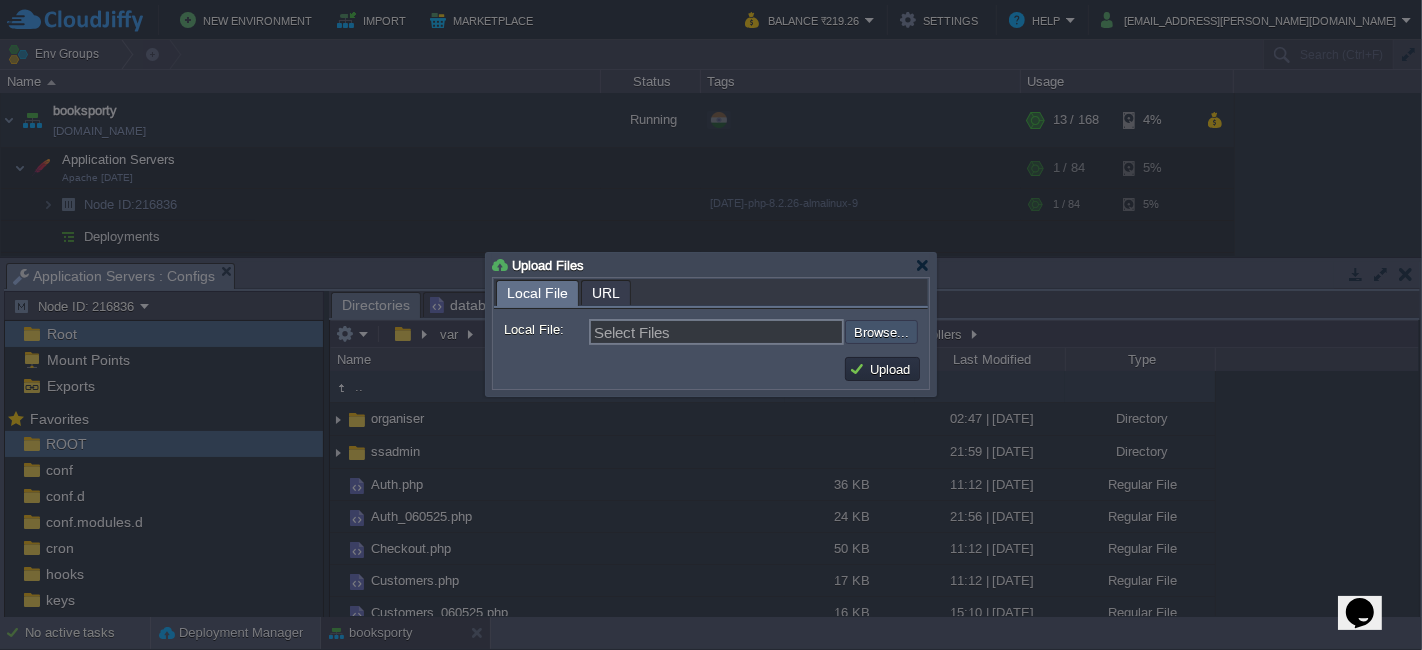 click at bounding box center (791, 331) 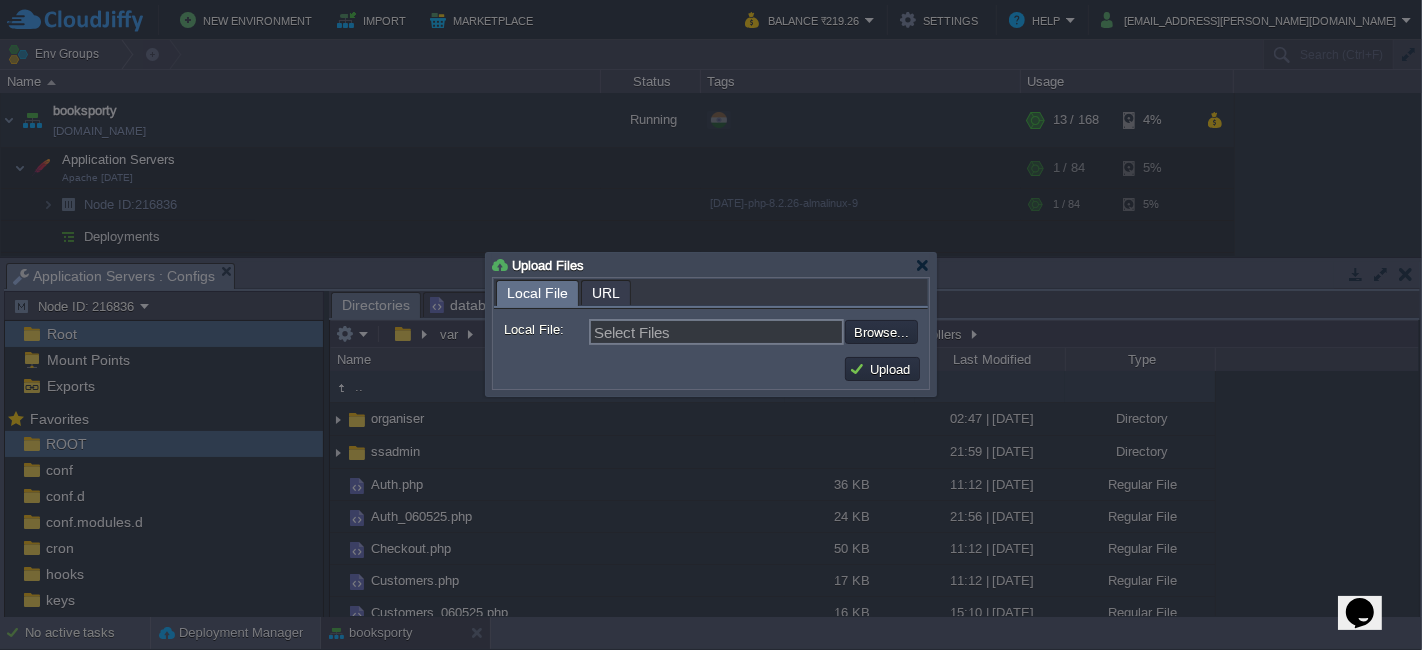 type on "C:\fakepath\Organisers.php" 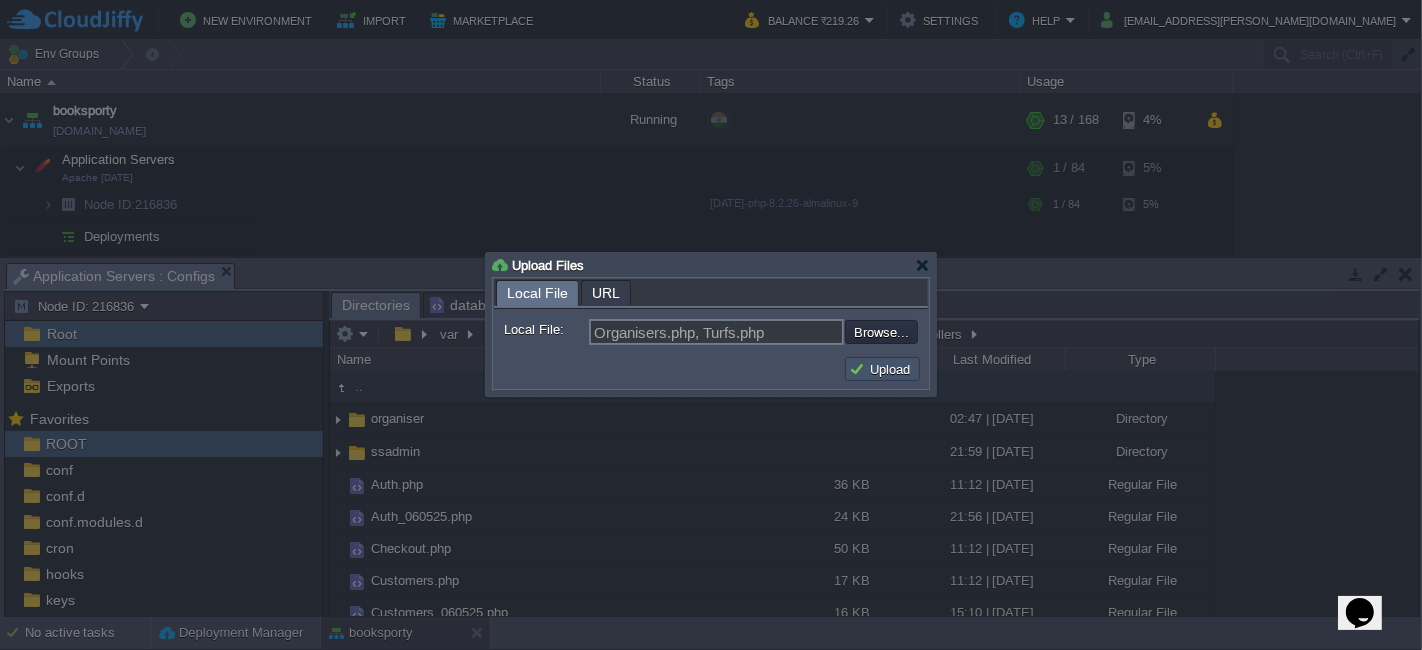 click on "Upload" at bounding box center (882, 369) 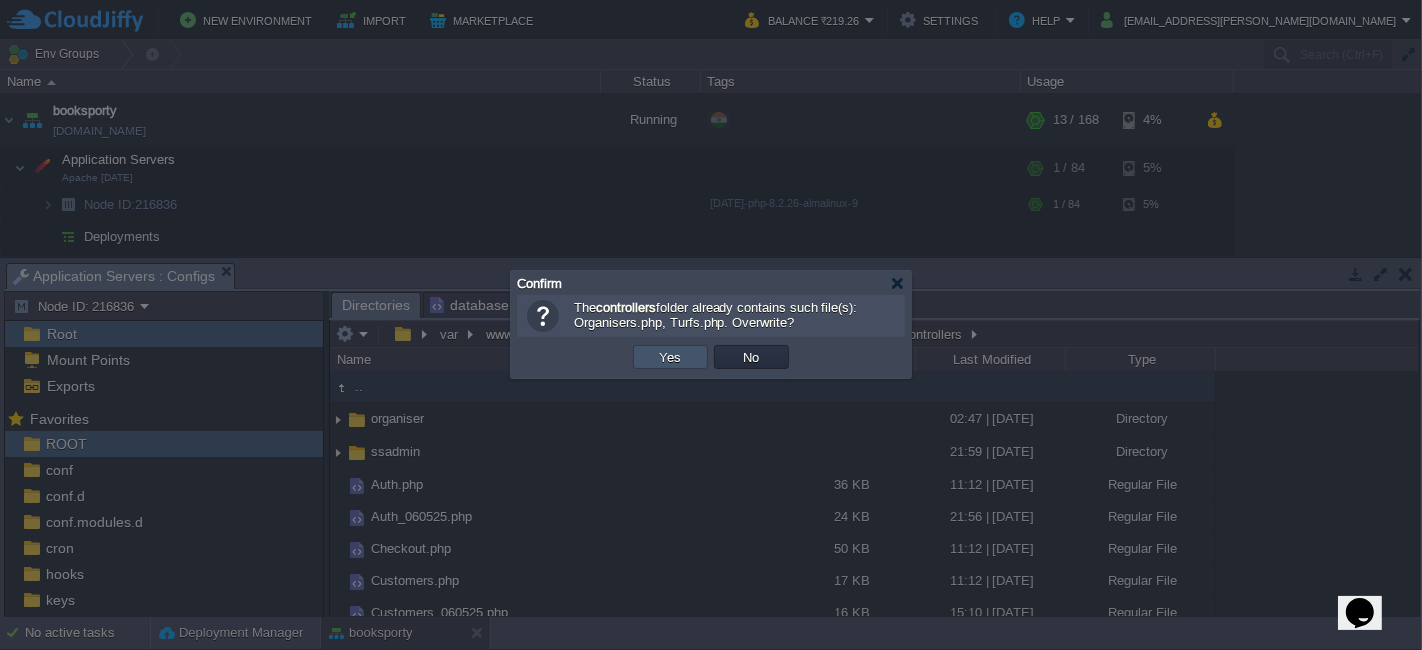 click on "Yes" at bounding box center (671, 357) 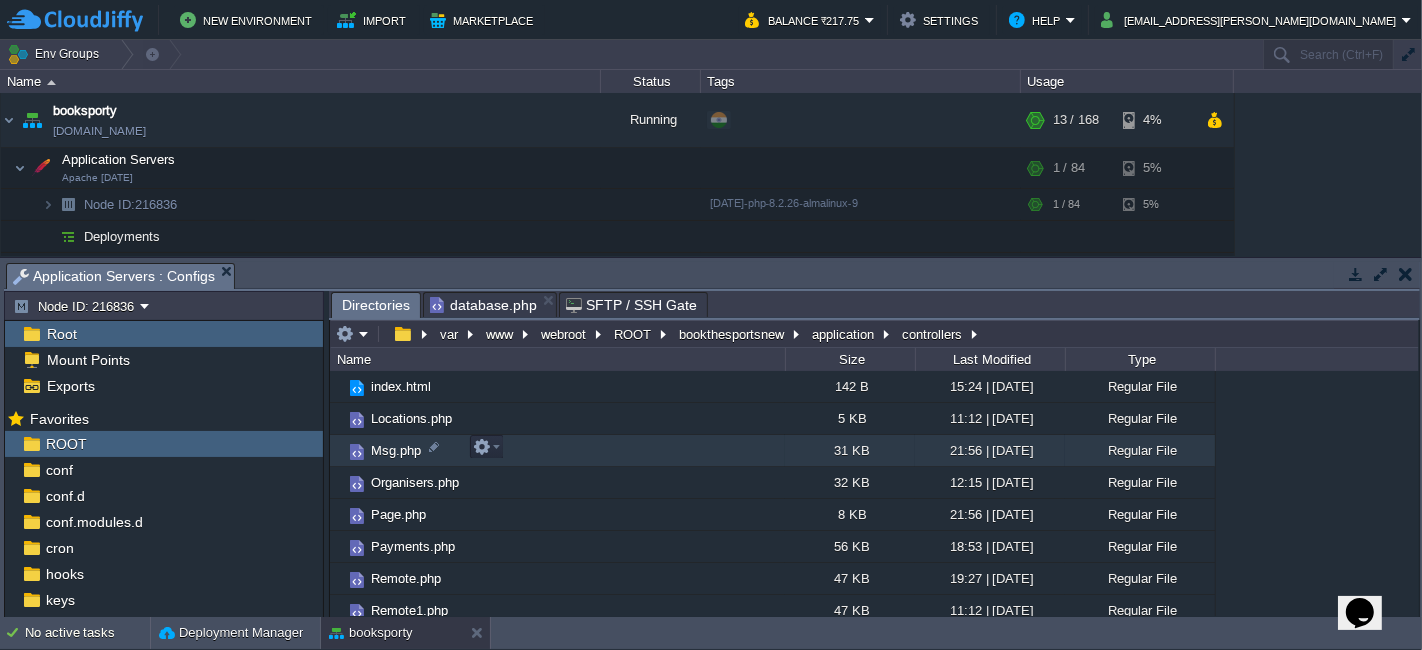 scroll, scrollTop: 323, scrollLeft: 0, axis: vertical 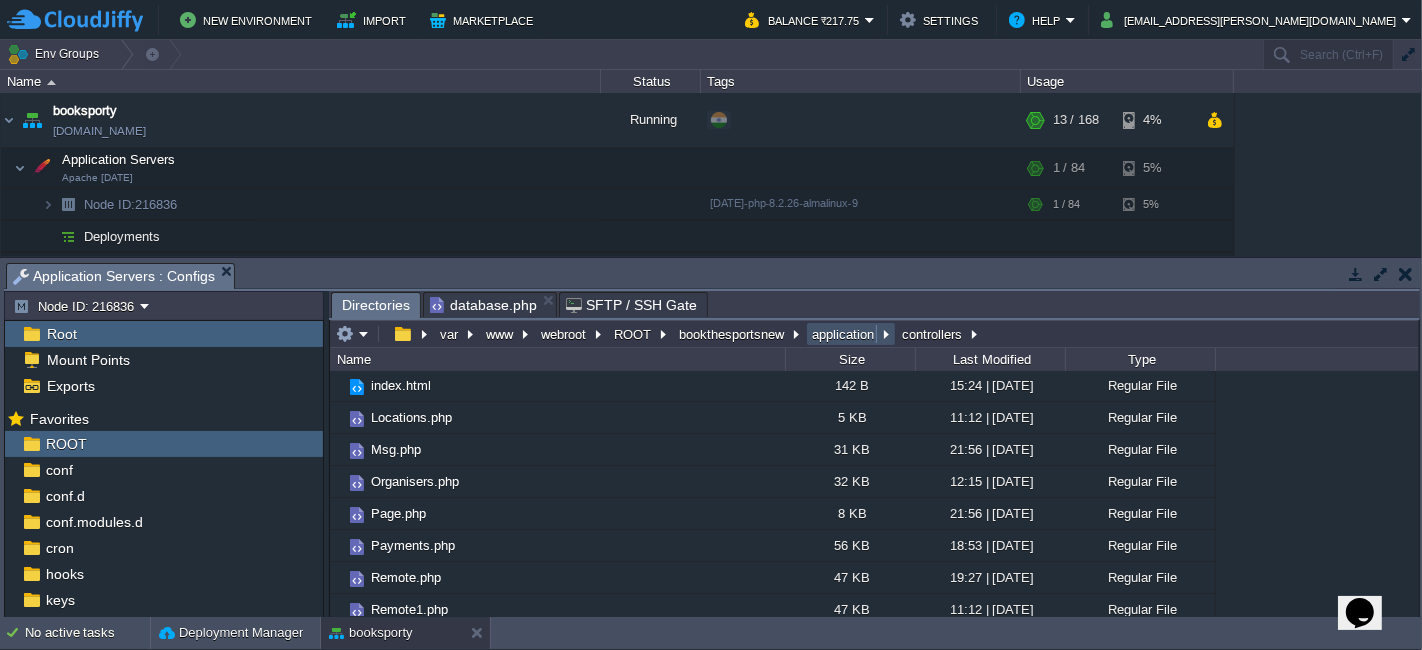 click on "application" at bounding box center (844, 334) 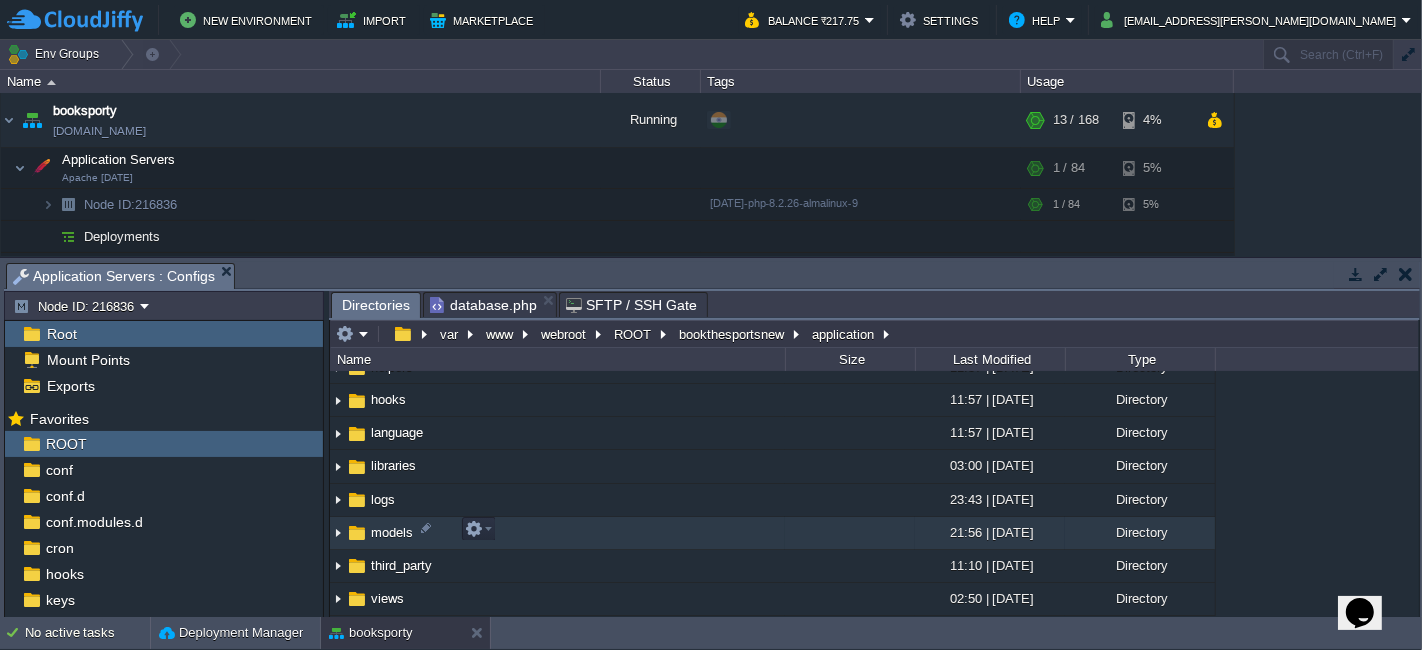 scroll, scrollTop: 185, scrollLeft: 0, axis: vertical 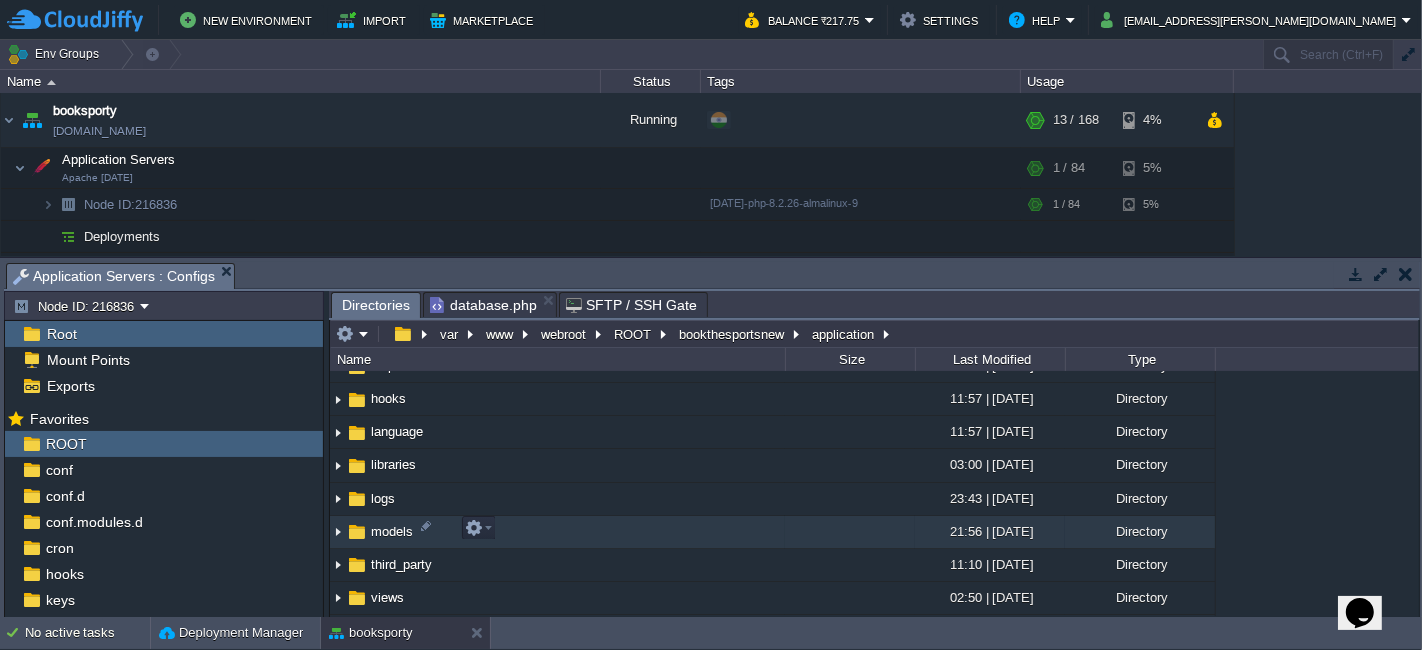 click on "models" at bounding box center [557, 532] 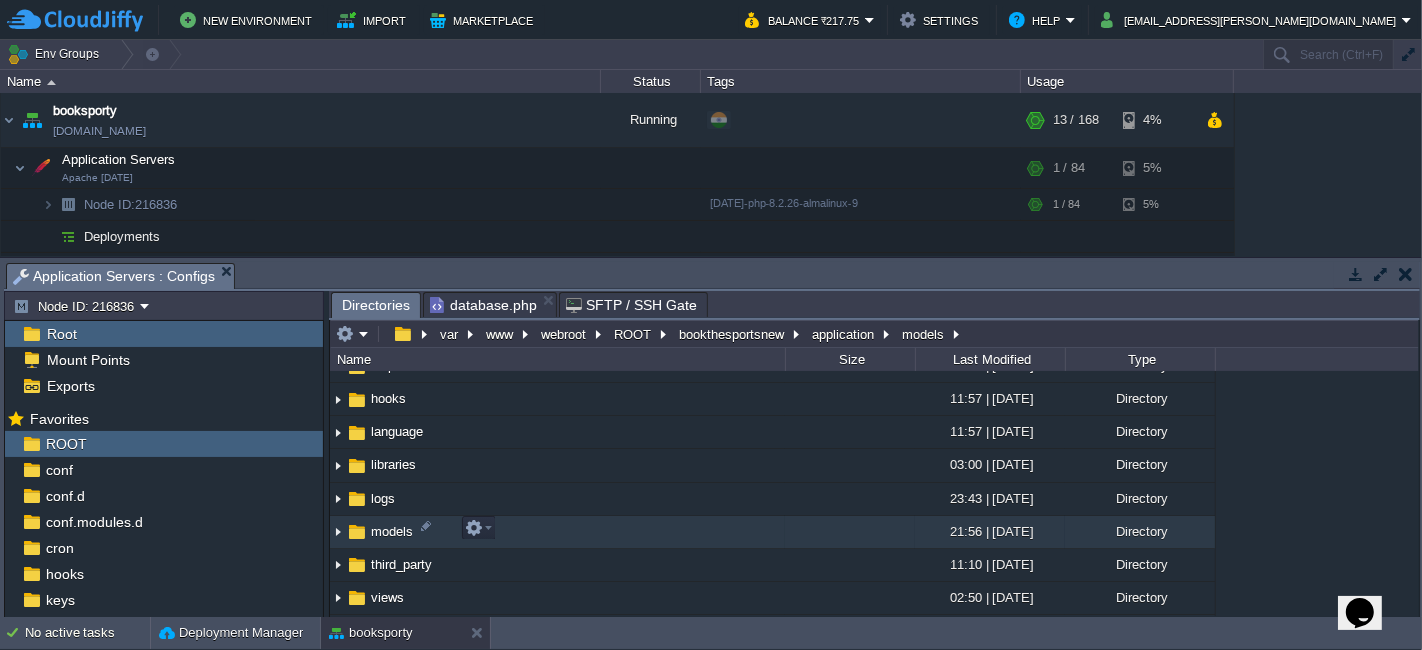 click on "models" at bounding box center [557, 532] 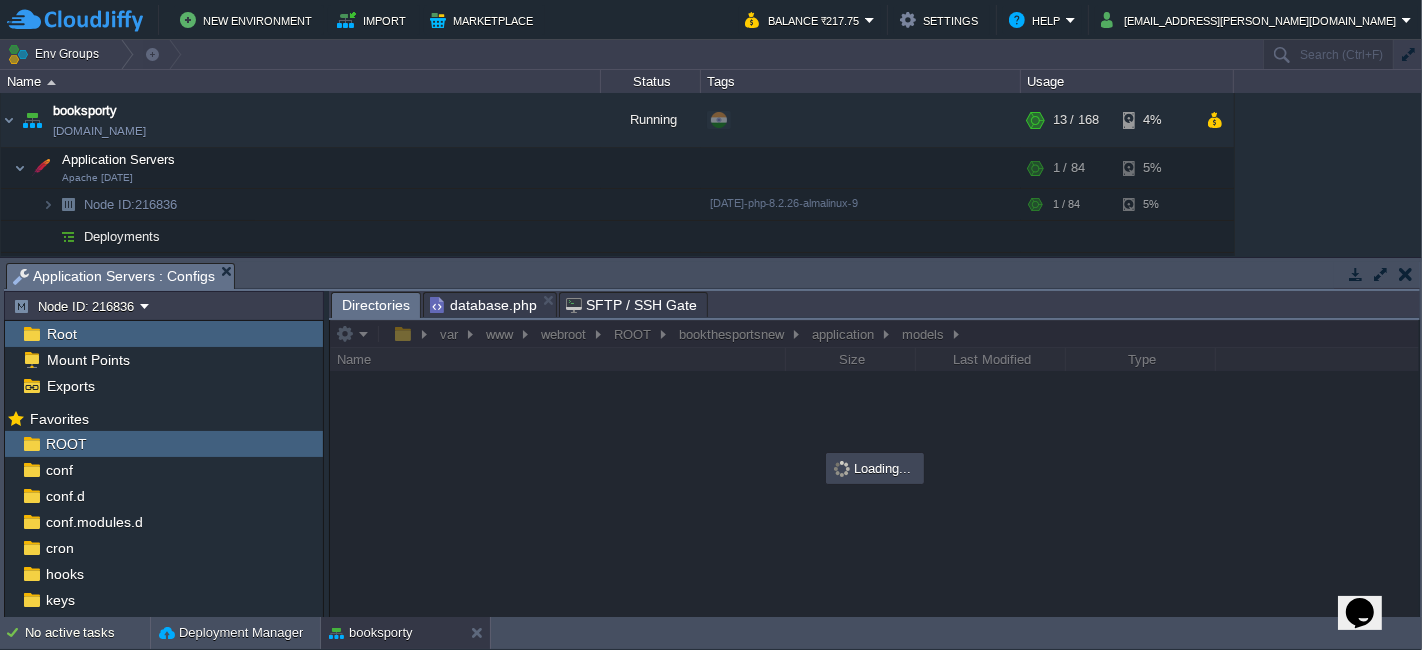 scroll, scrollTop: 0, scrollLeft: 0, axis: both 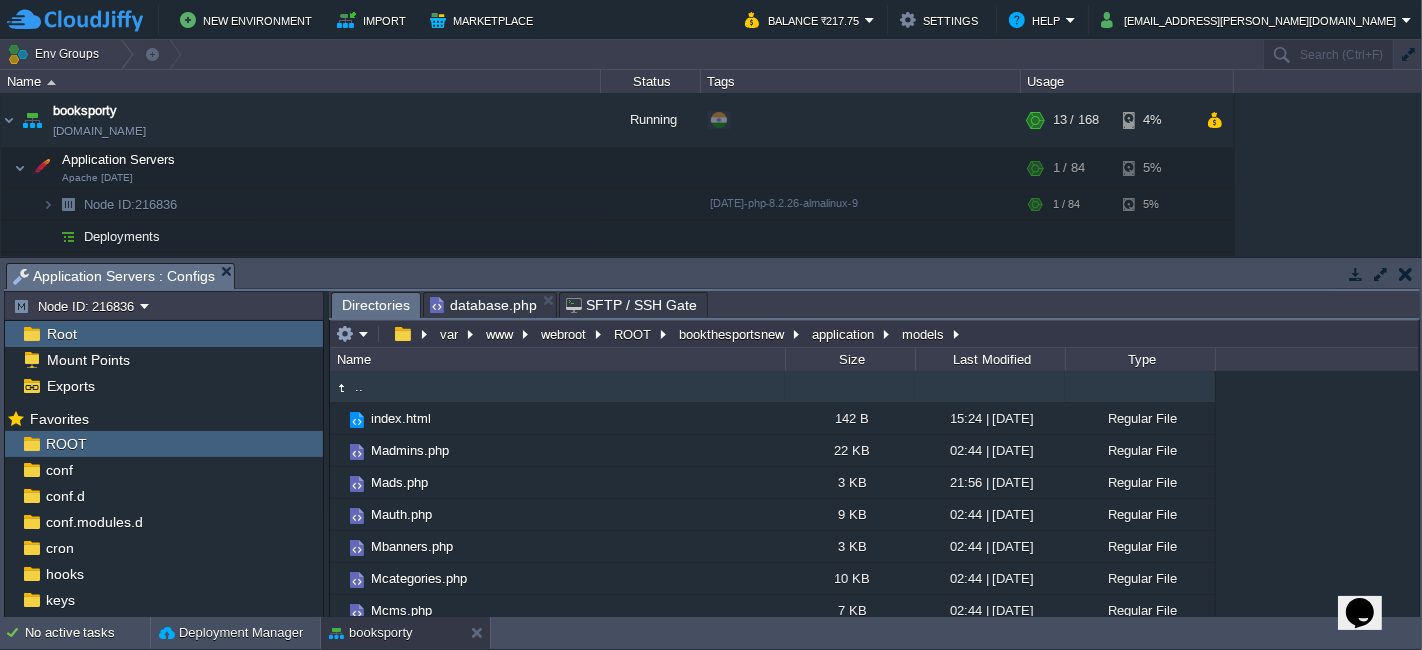 click at bounding box center (378, 334) 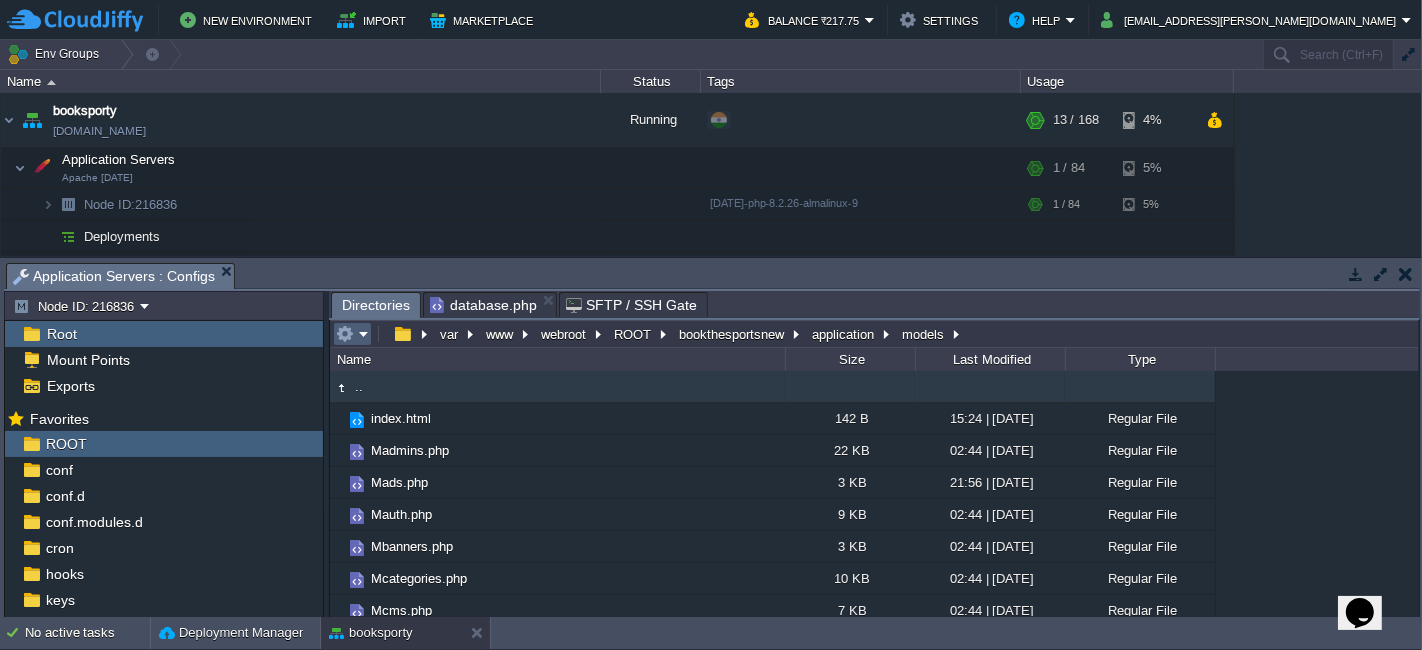 click at bounding box center [352, 334] 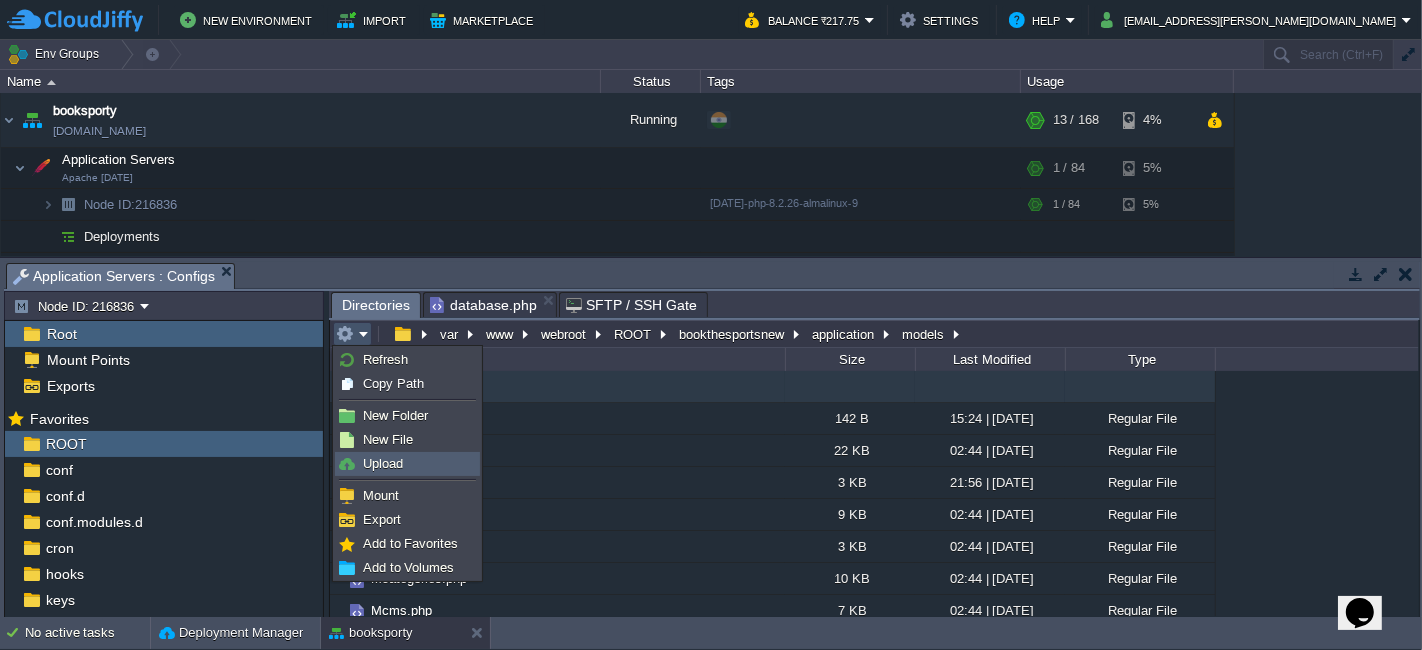 click on "Upload" at bounding box center [383, 463] 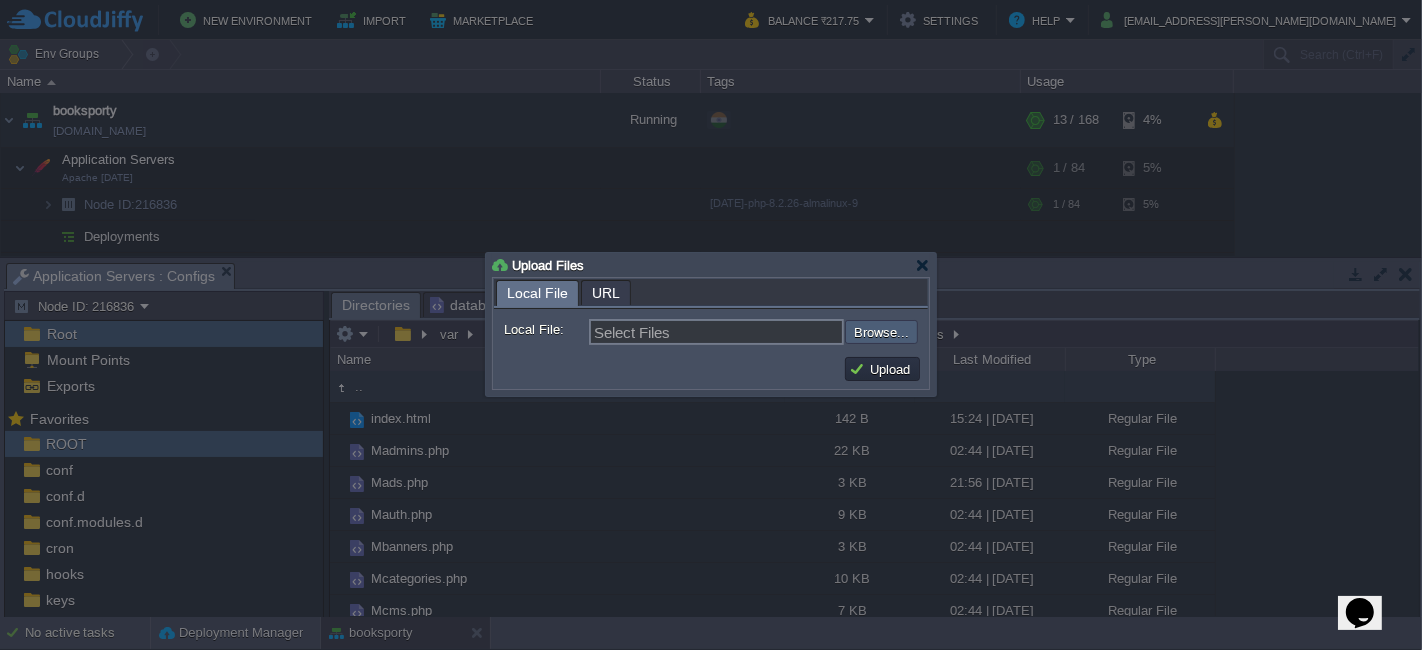 click at bounding box center (791, 331) 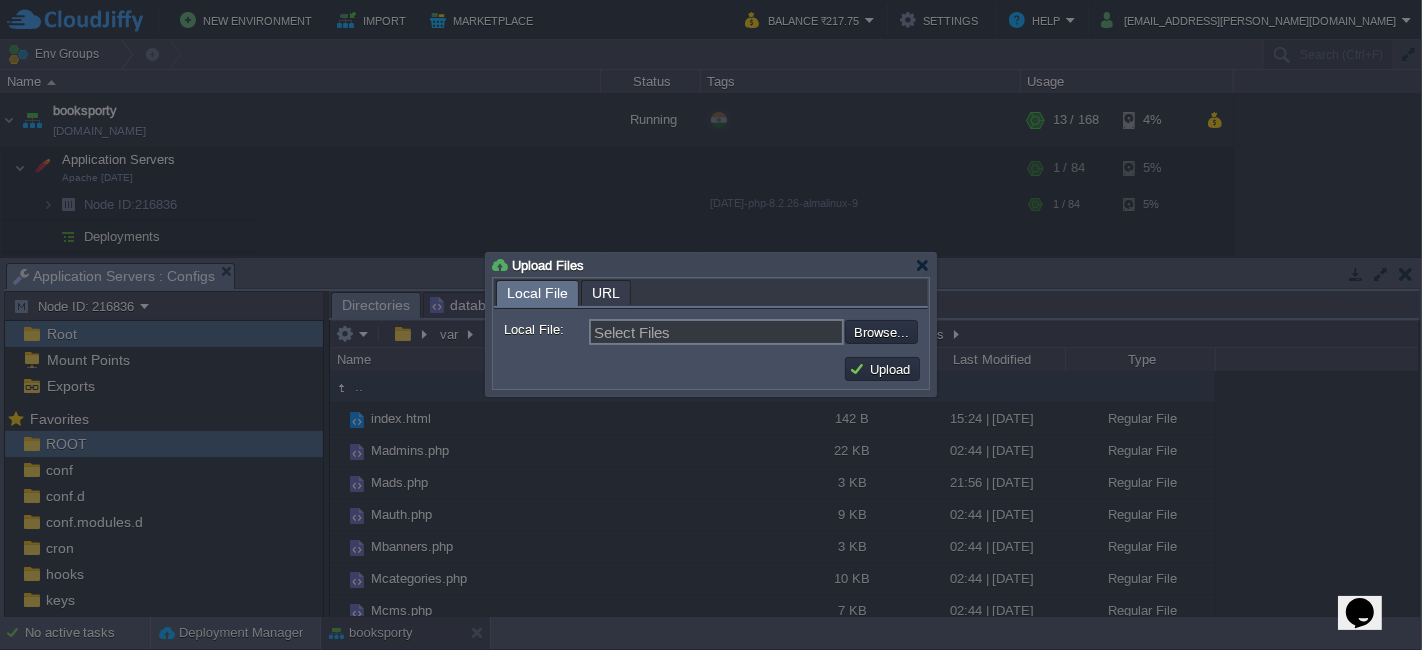 type on "C:\fakepath\Mlocations.php" 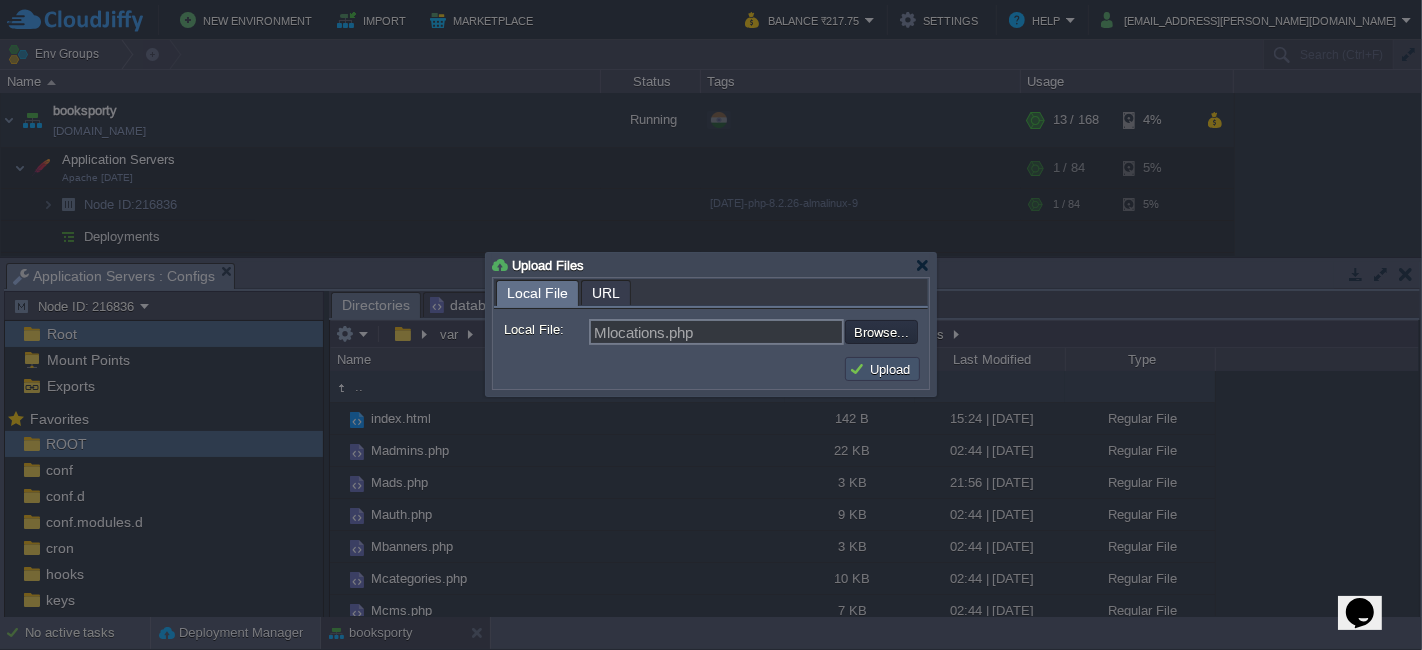 click on "Upload" at bounding box center [882, 369] 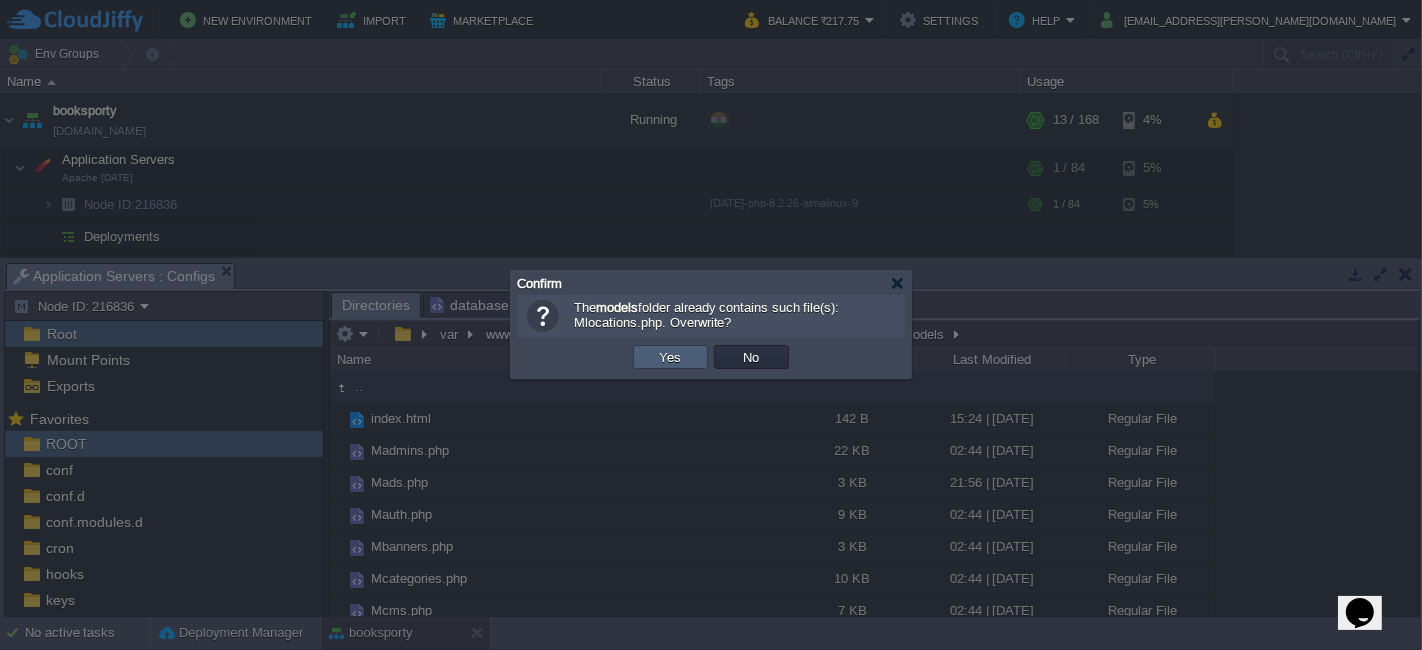 click on "Yes" at bounding box center (671, 357) 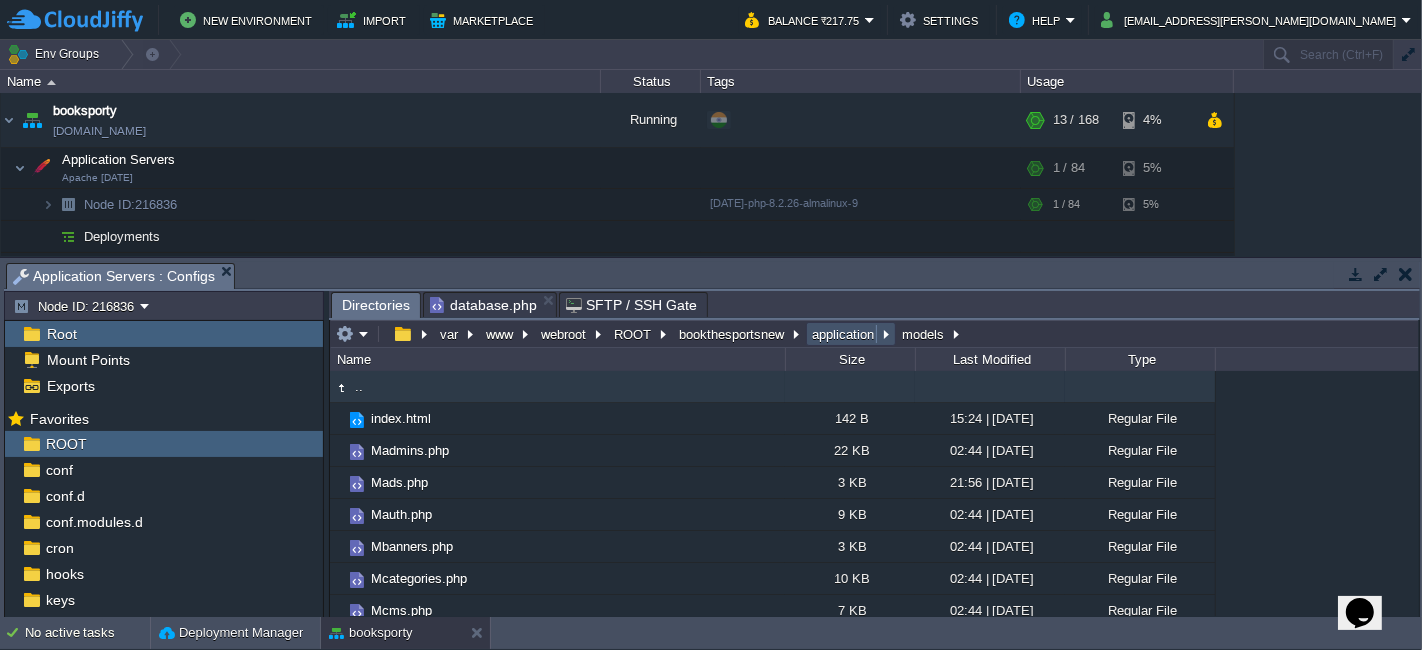 click on "application" at bounding box center [844, 334] 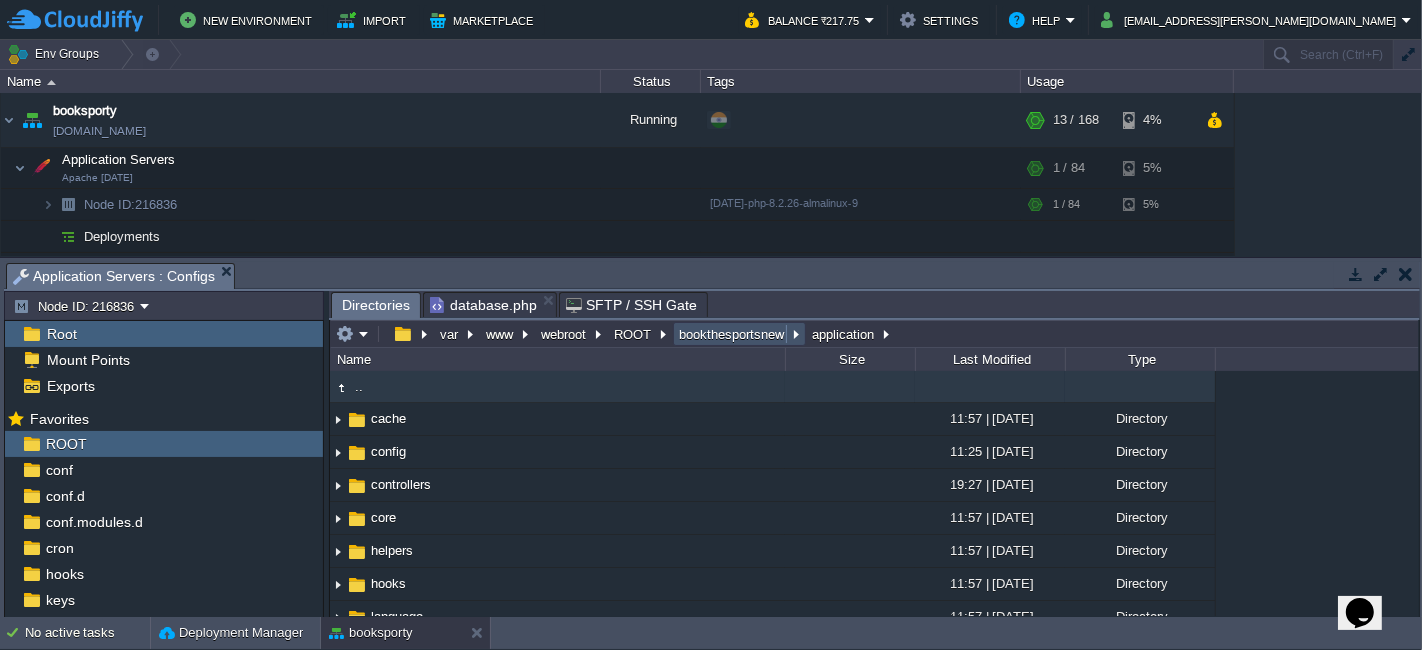 click on "bookthesportsnew" at bounding box center [732, 334] 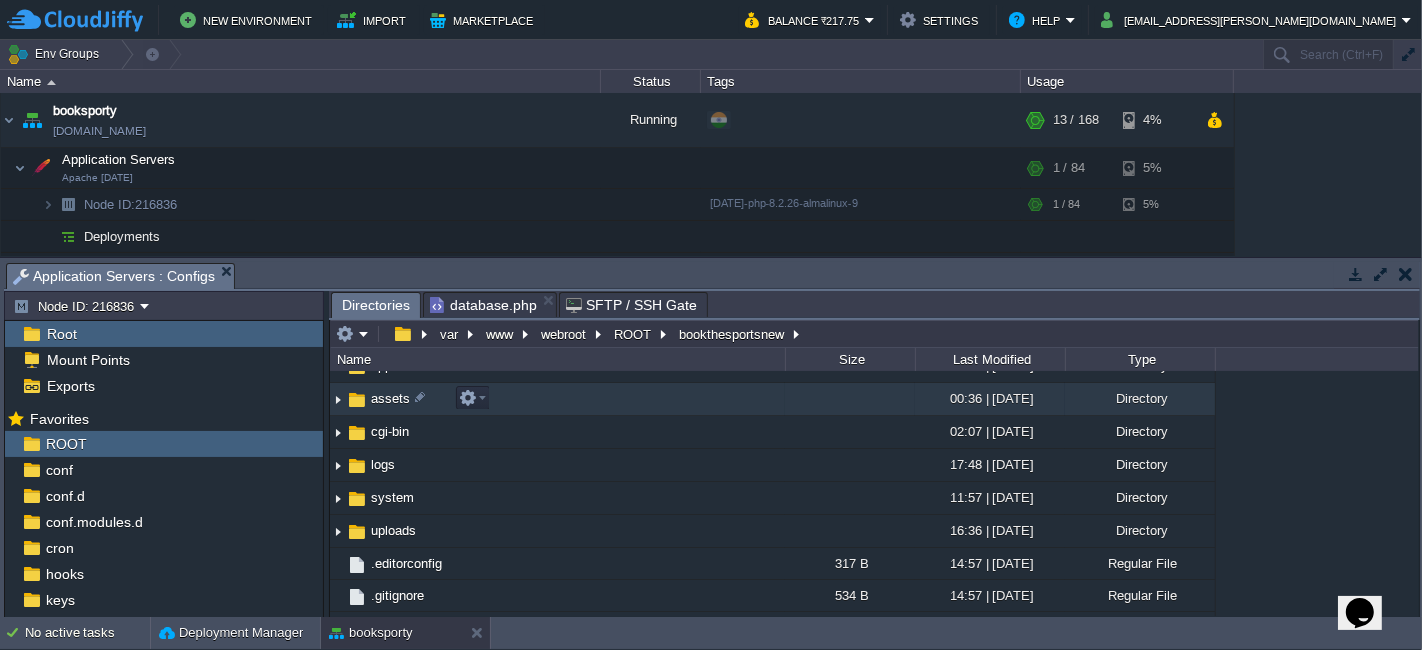 scroll, scrollTop: 0, scrollLeft: 0, axis: both 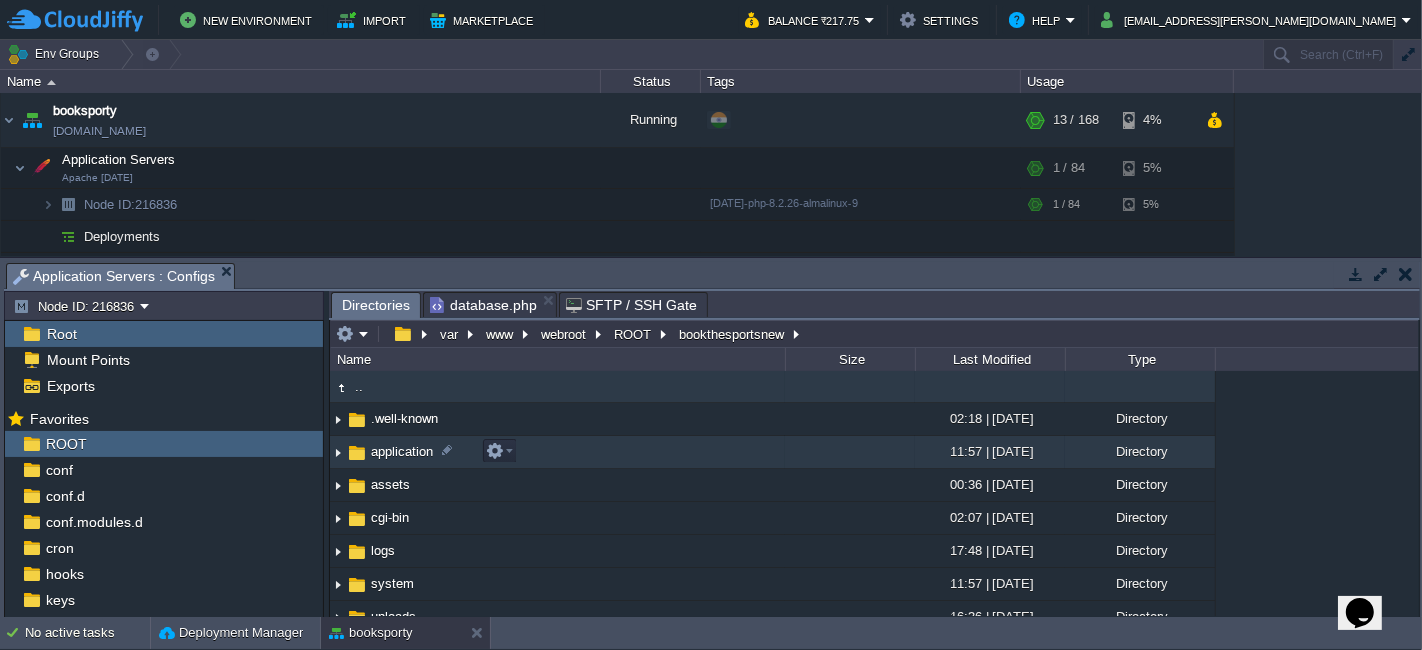 click on "application" at bounding box center (557, 452) 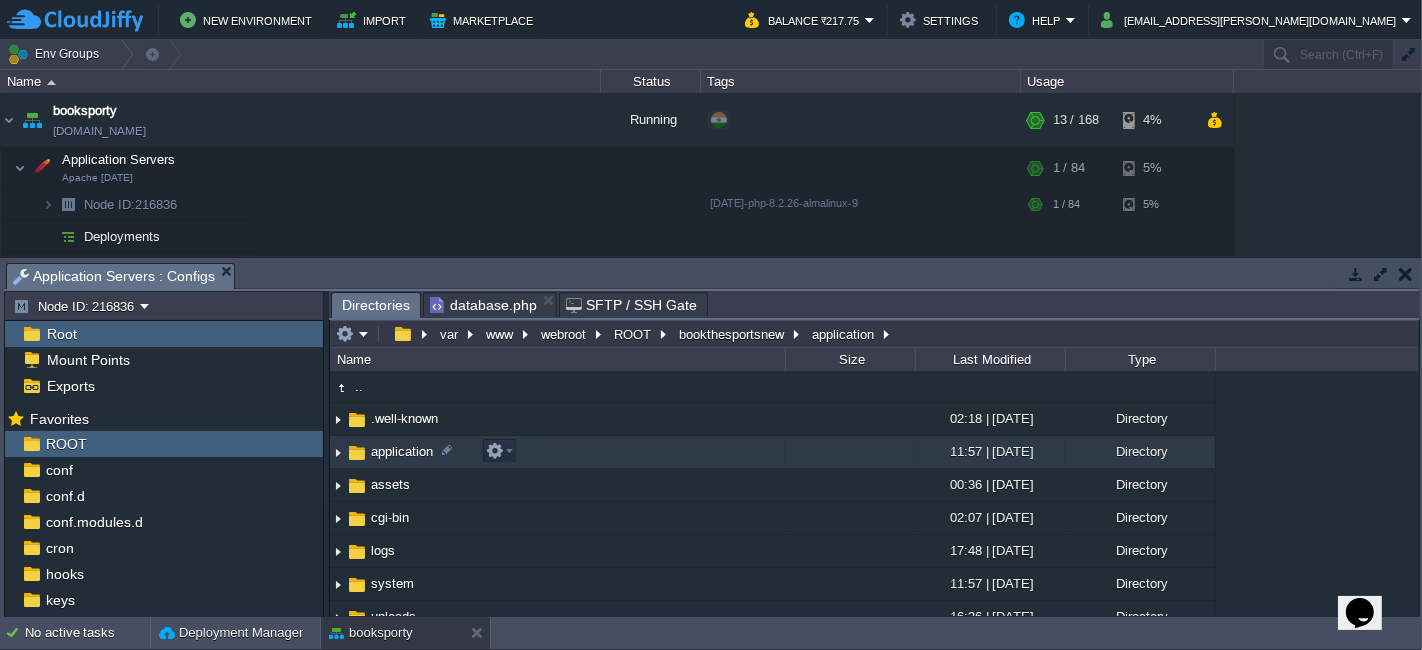 click on "application" at bounding box center [557, 452] 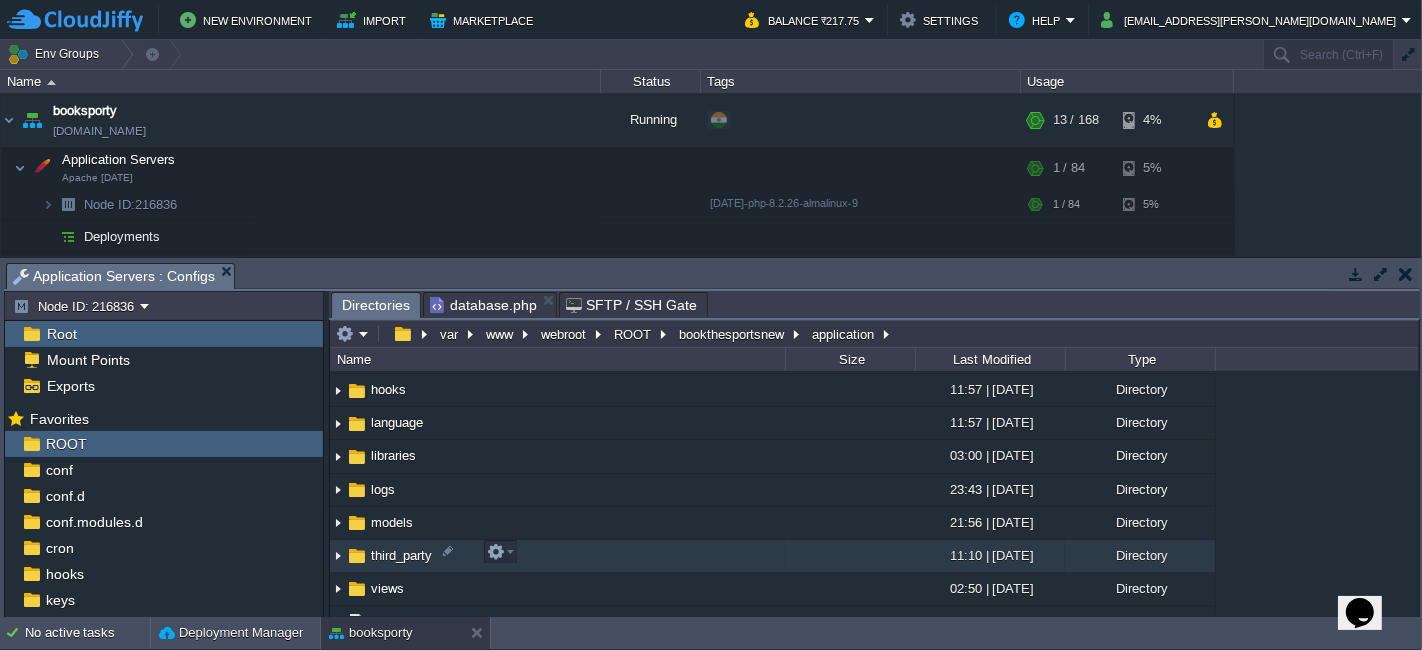 scroll, scrollTop: 242, scrollLeft: 0, axis: vertical 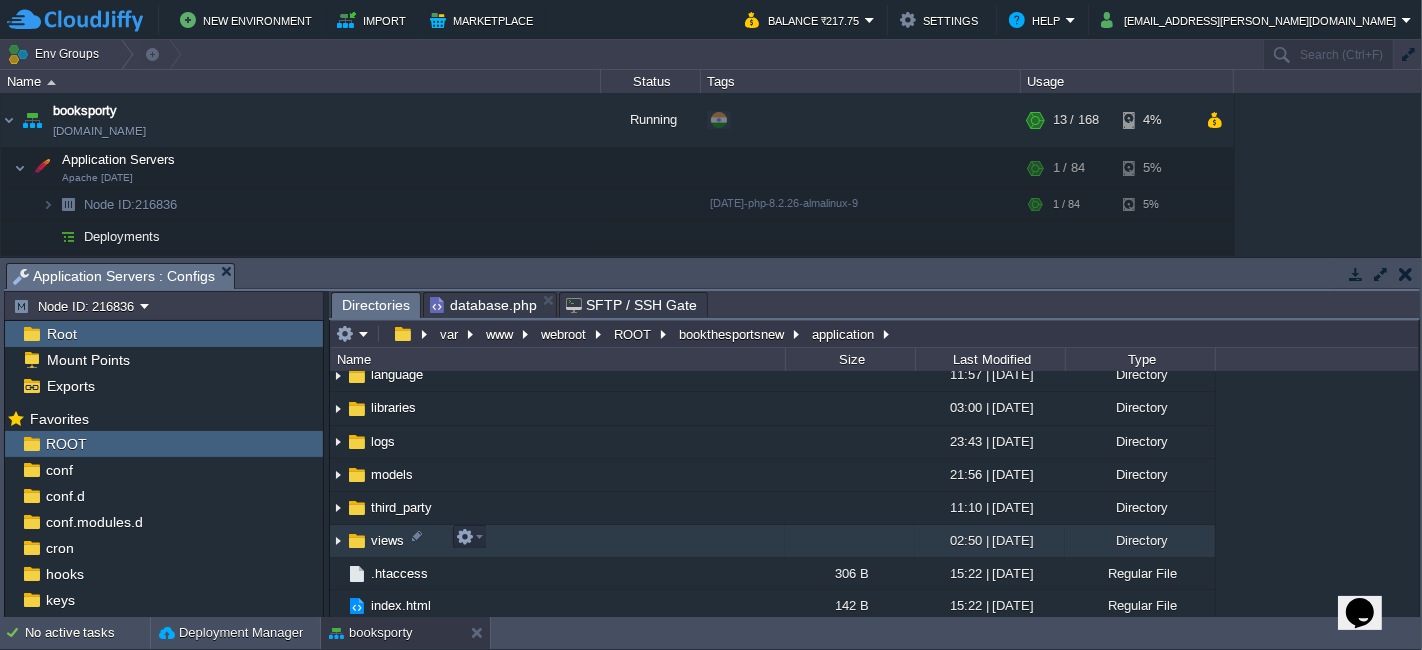 click on "views" at bounding box center [557, 541] 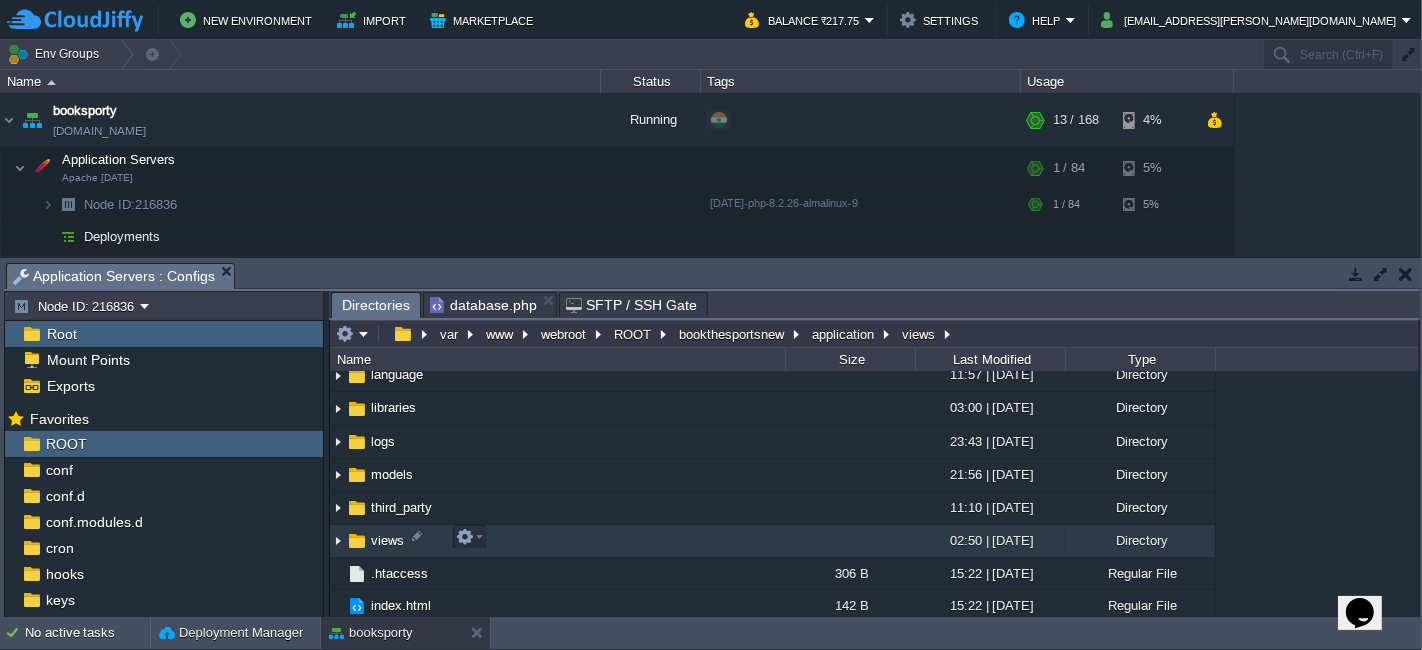 click on "views" at bounding box center [557, 541] 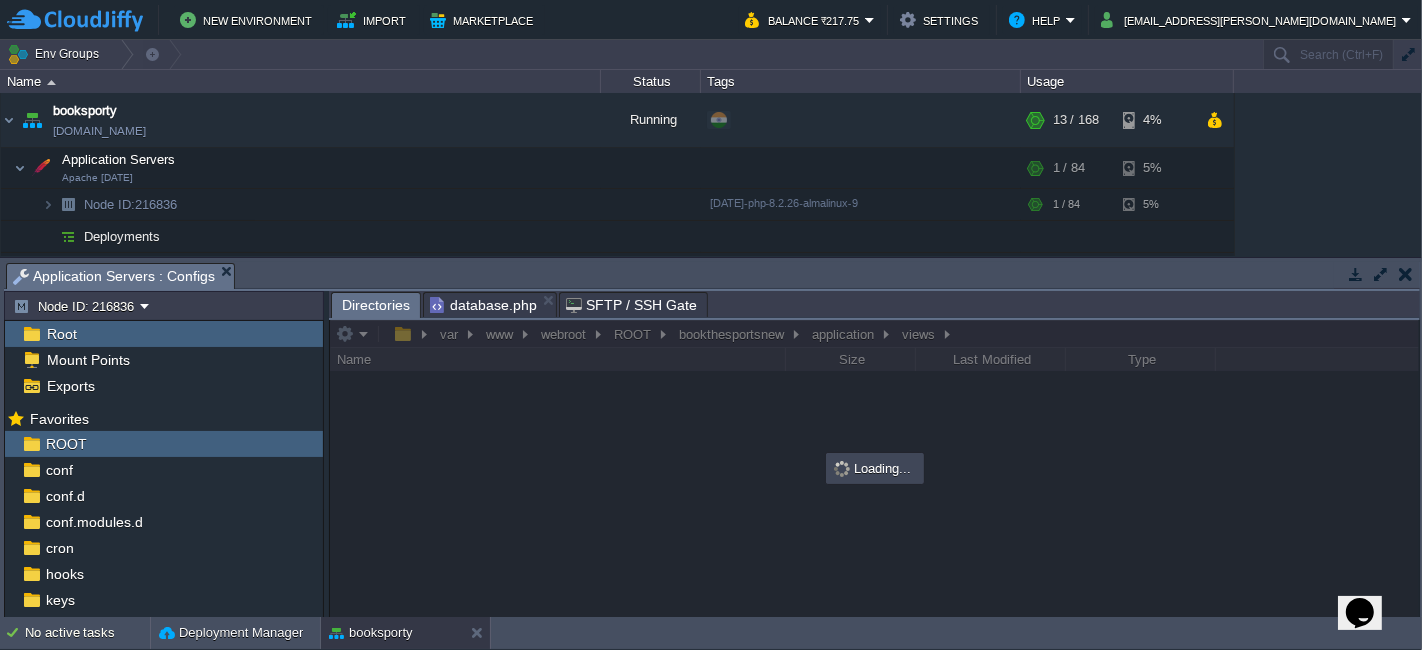 scroll, scrollTop: 0, scrollLeft: 0, axis: both 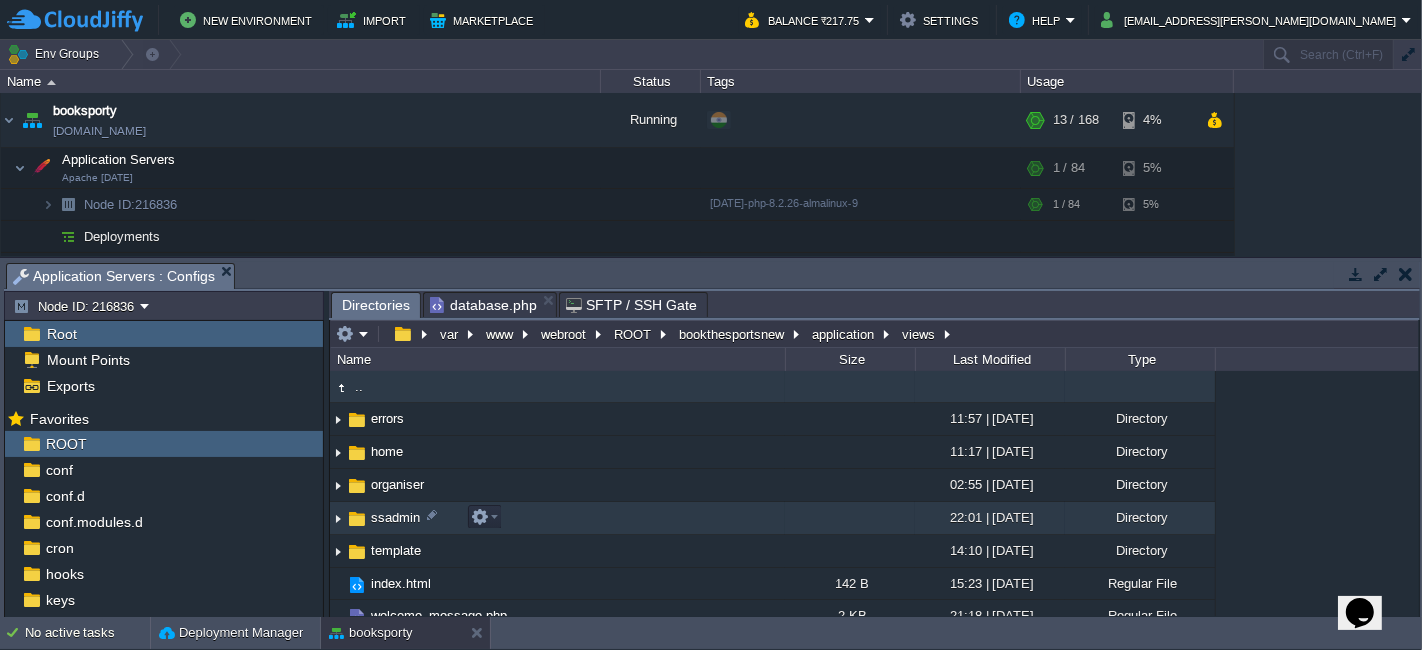 click on "ssadmin" at bounding box center (557, 518) 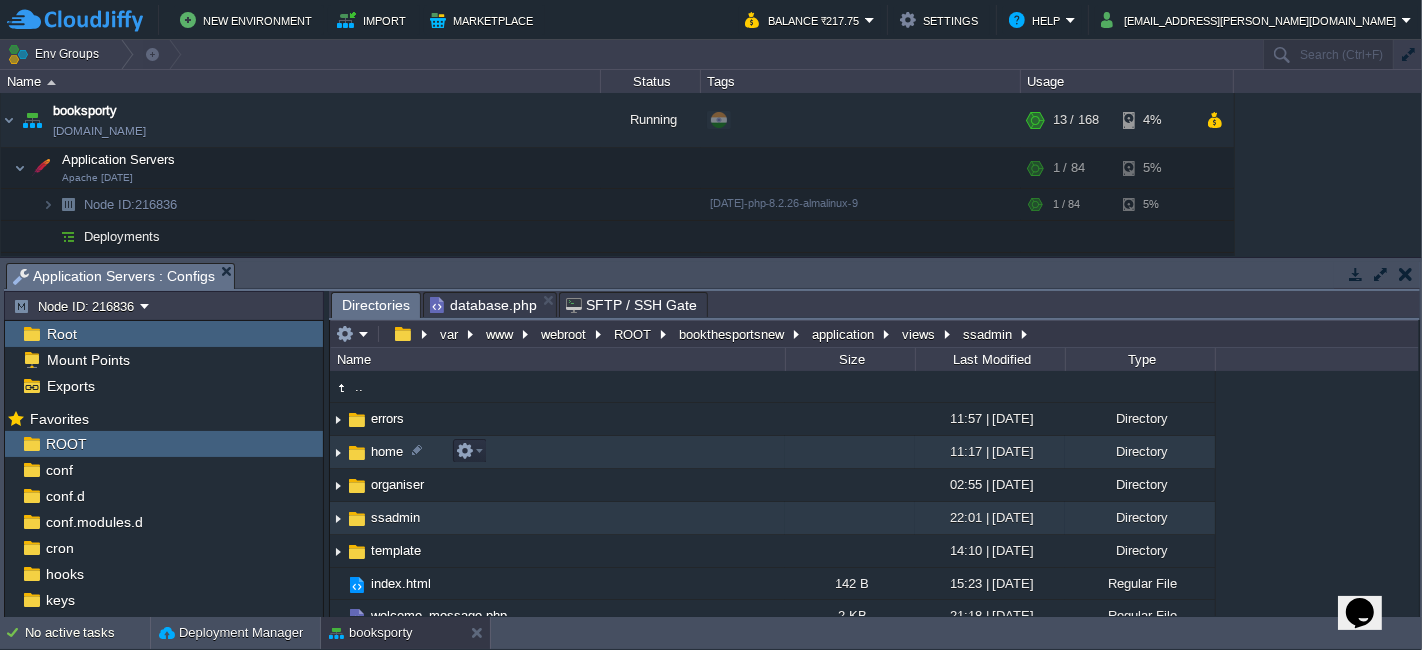 click on "home" at bounding box center [557, 452] 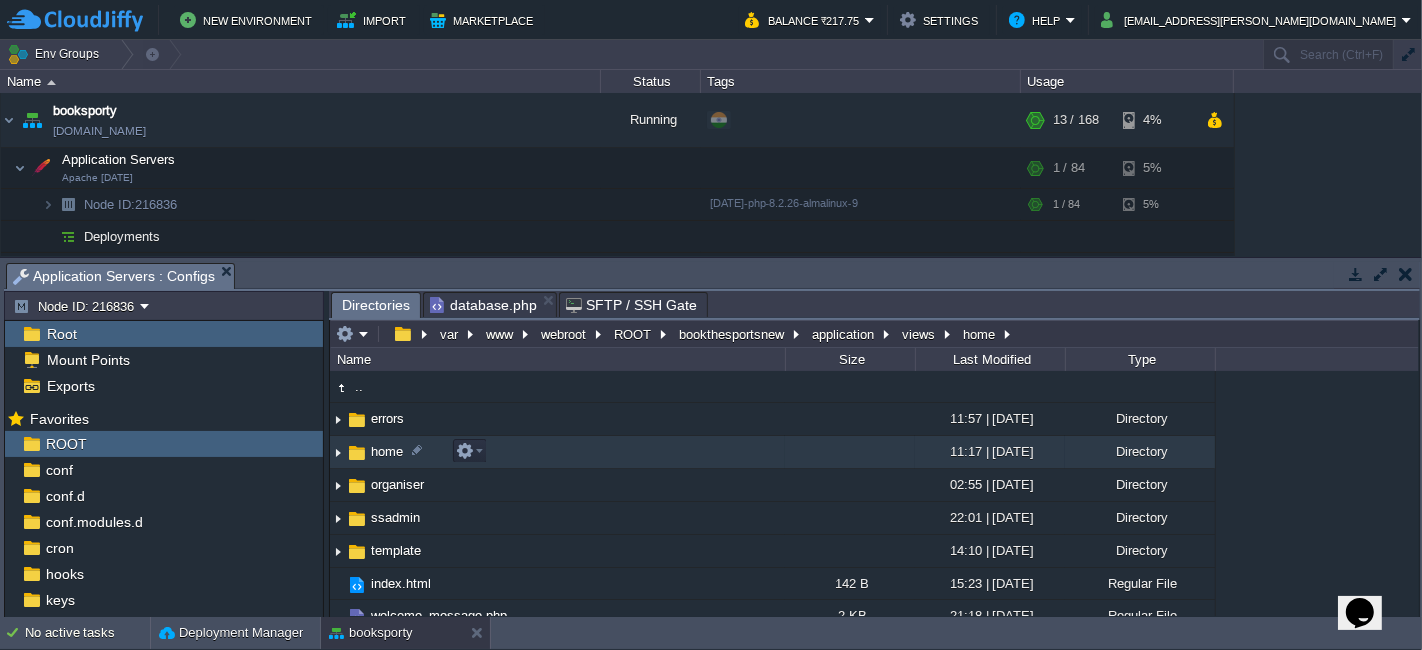 click on "home" at bounding box center [557, 452] 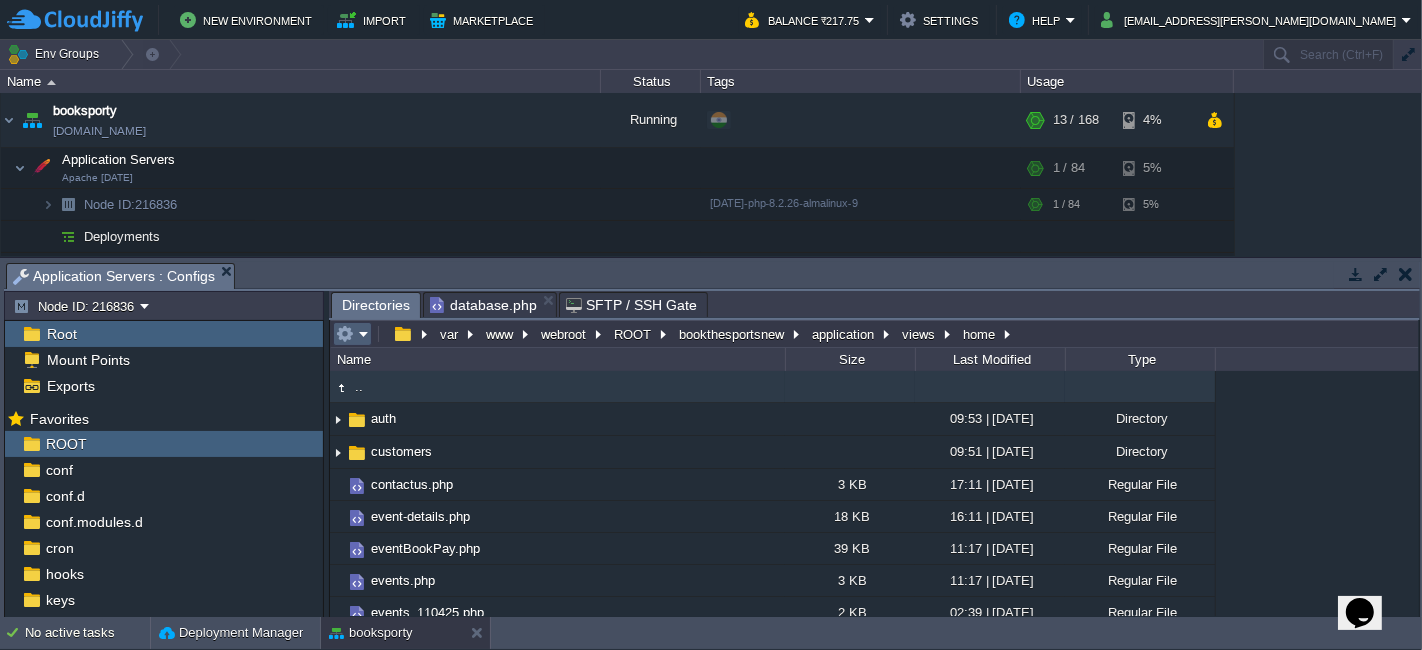 click at bounding box center (352, 334) 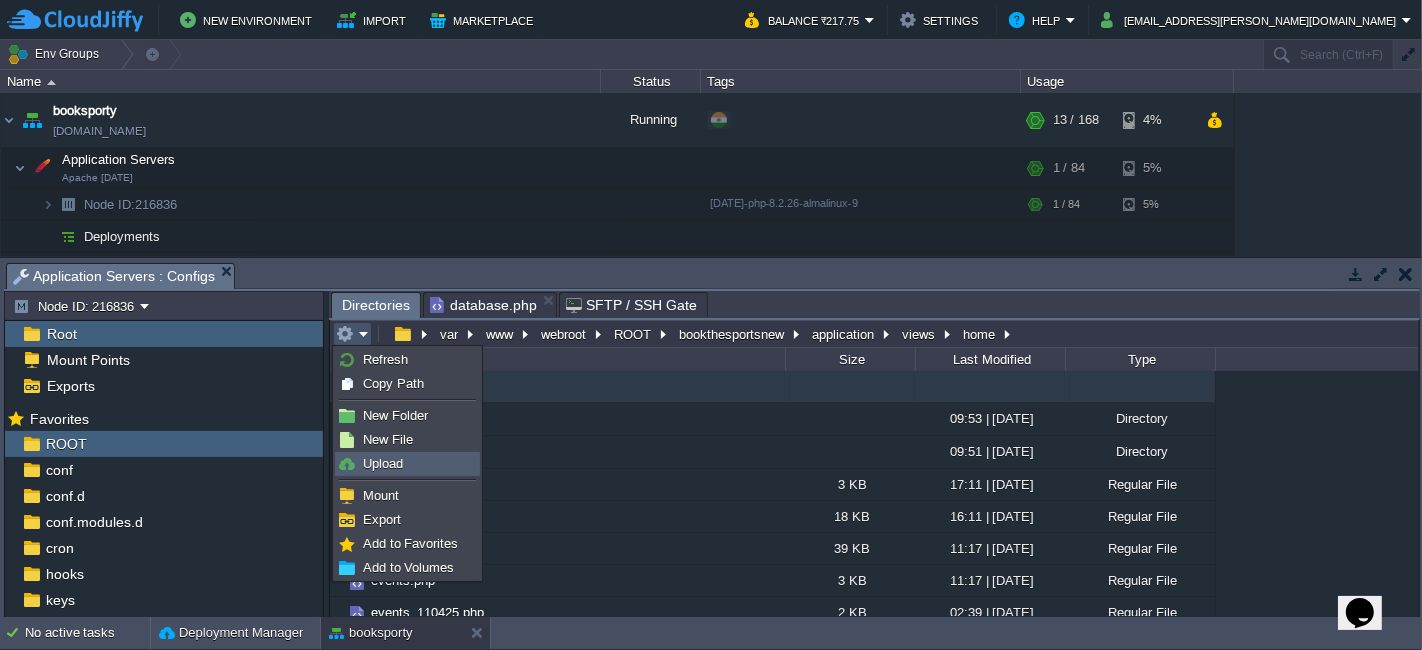 click on "Upload" at bounding box center [383, 463] 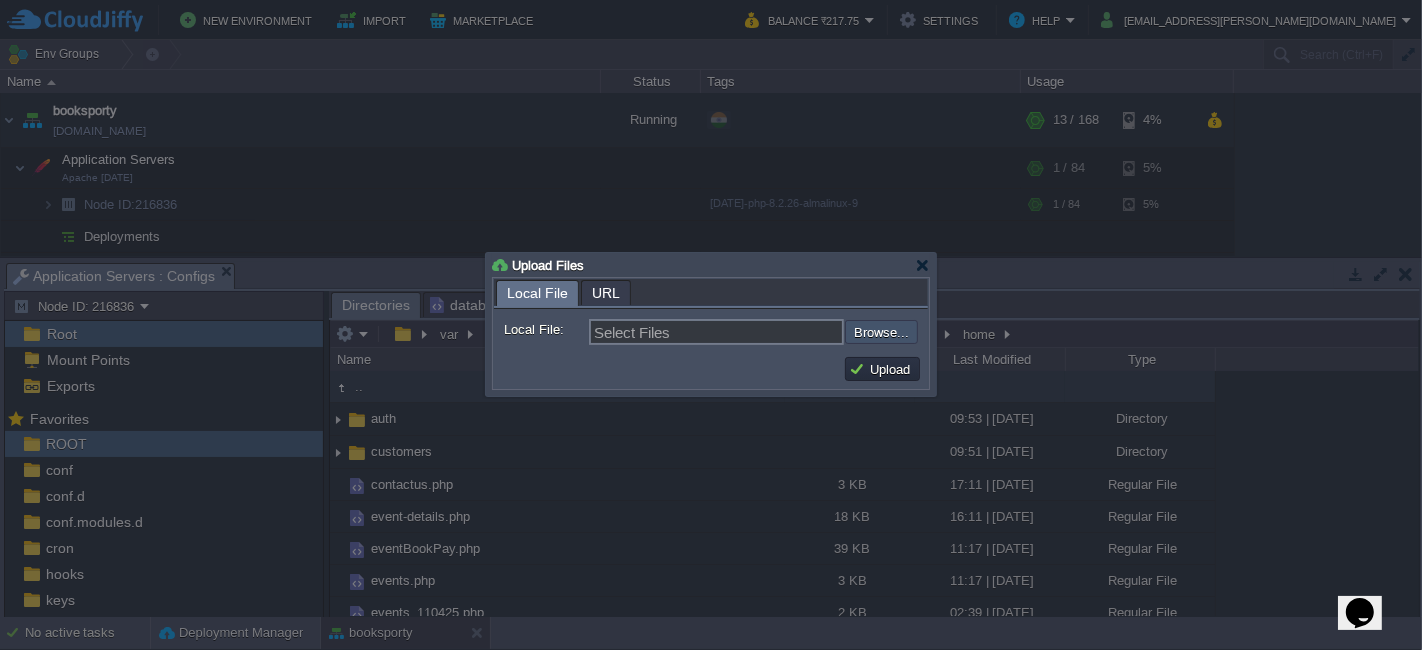 click at bounding box center [791, 331] 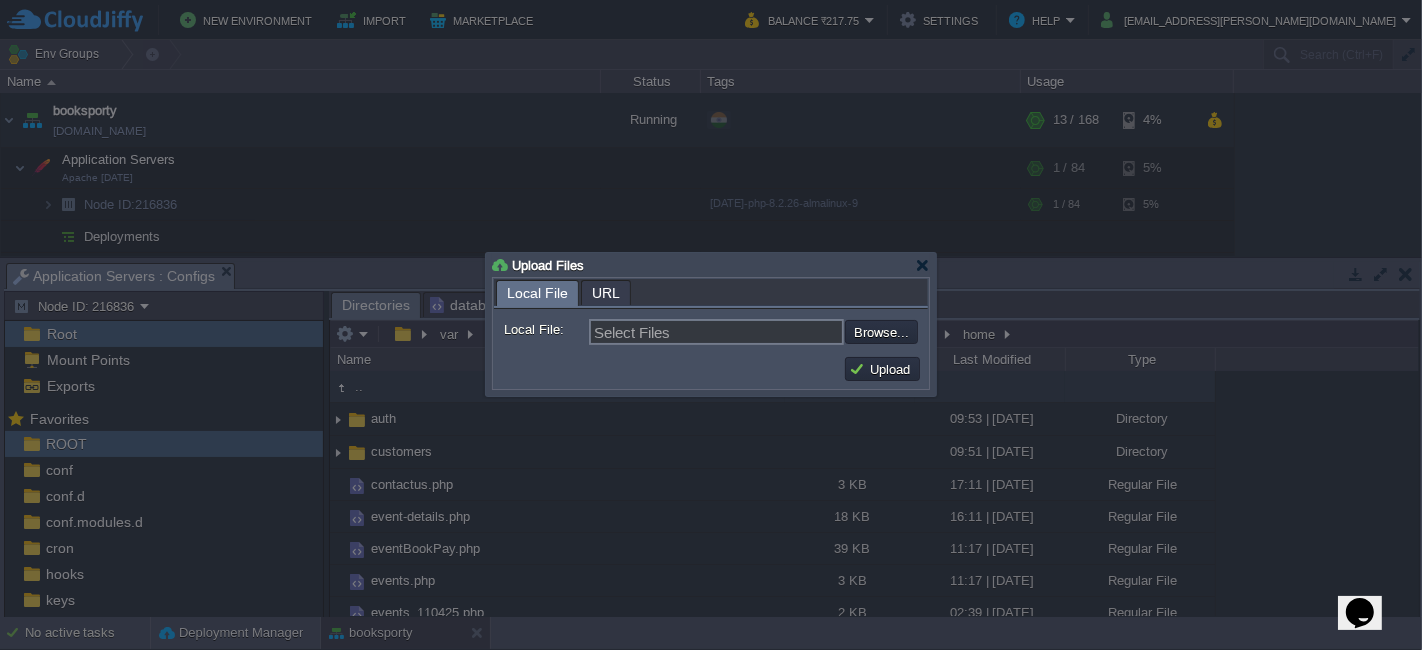 type on "C:\fakepath\registerturf.php" 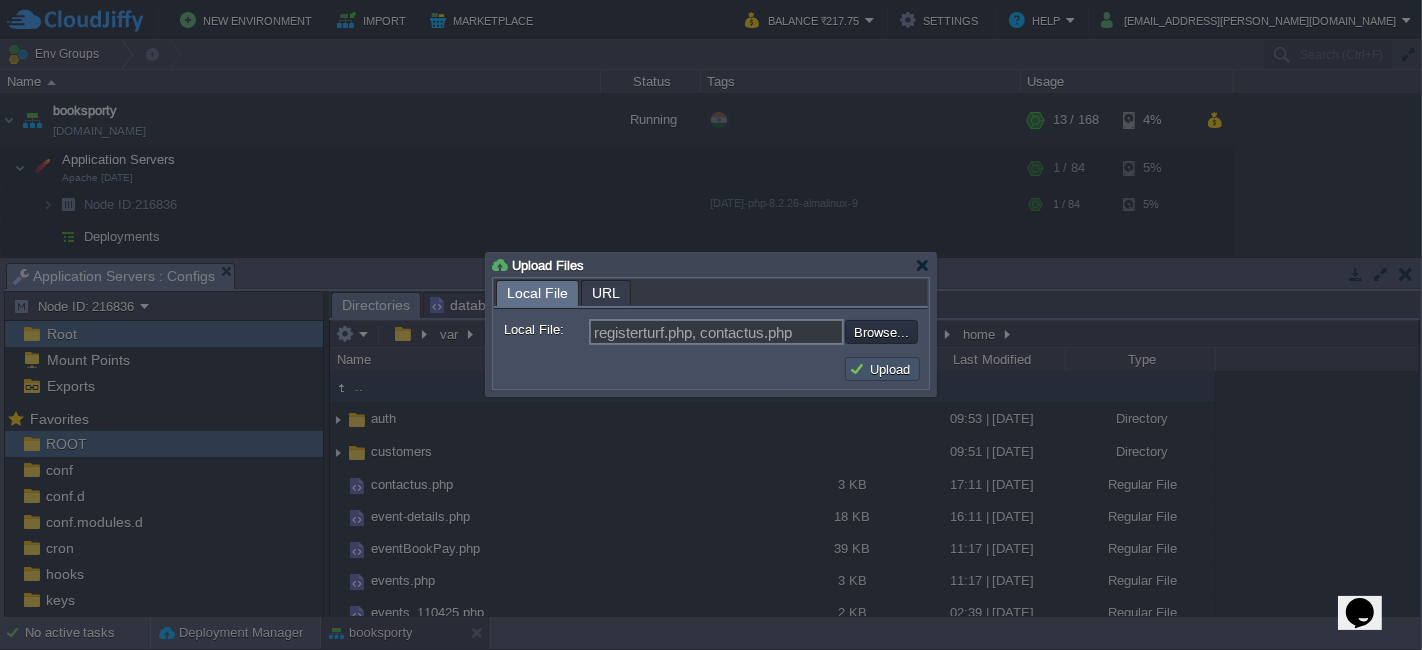 click on "Upload" at bounding box center (882, 369) 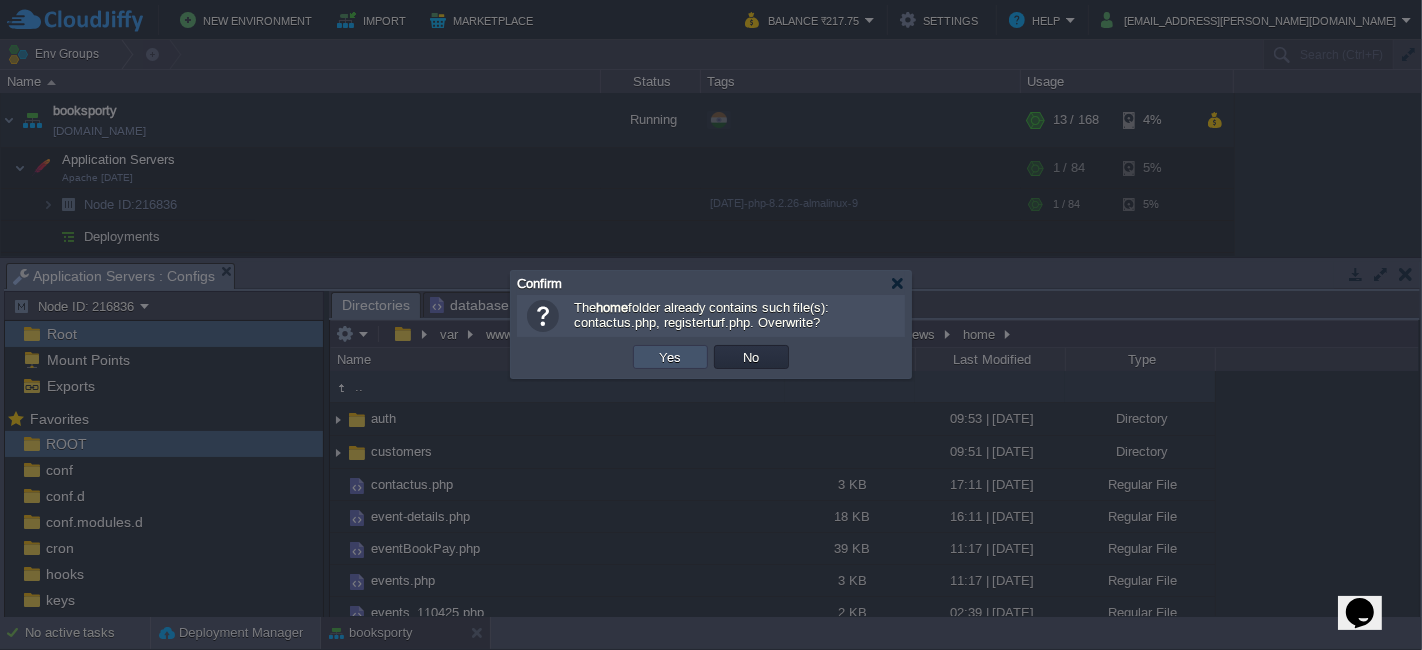 click on "Yes" at bounding box center [671, 357] 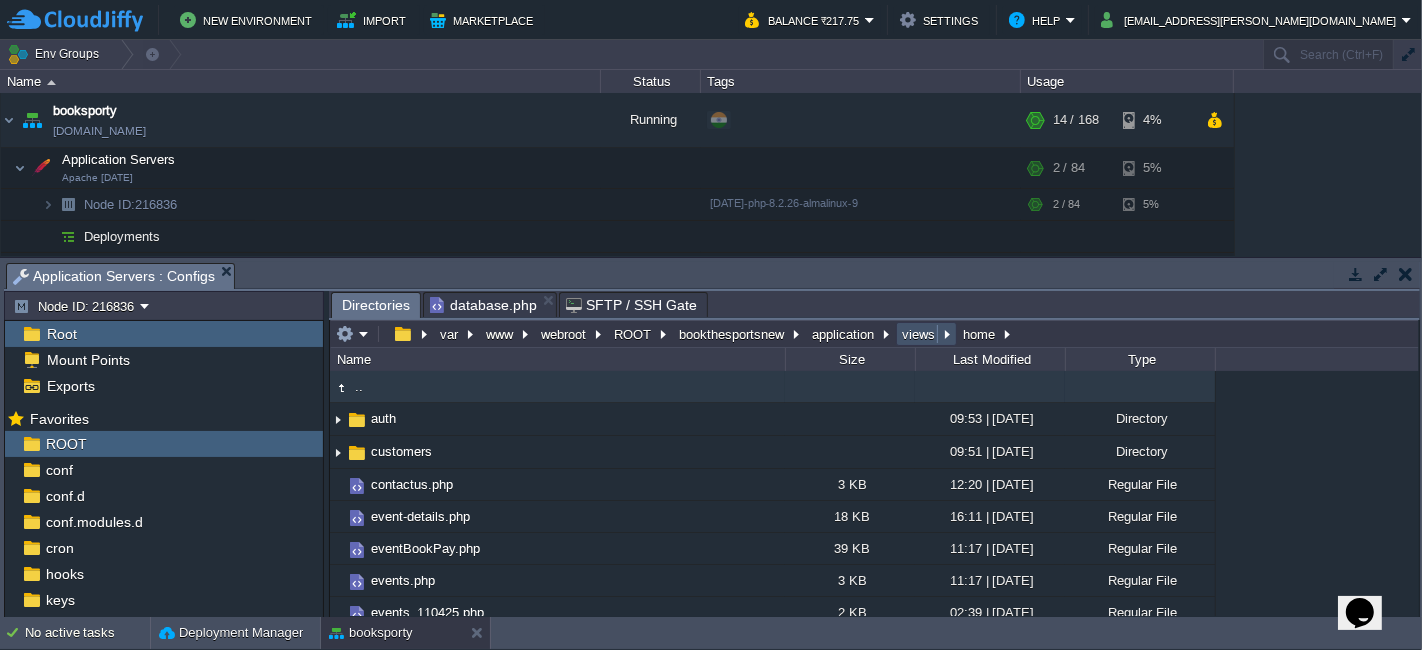 click on "views" at bounding box center [919, 334] 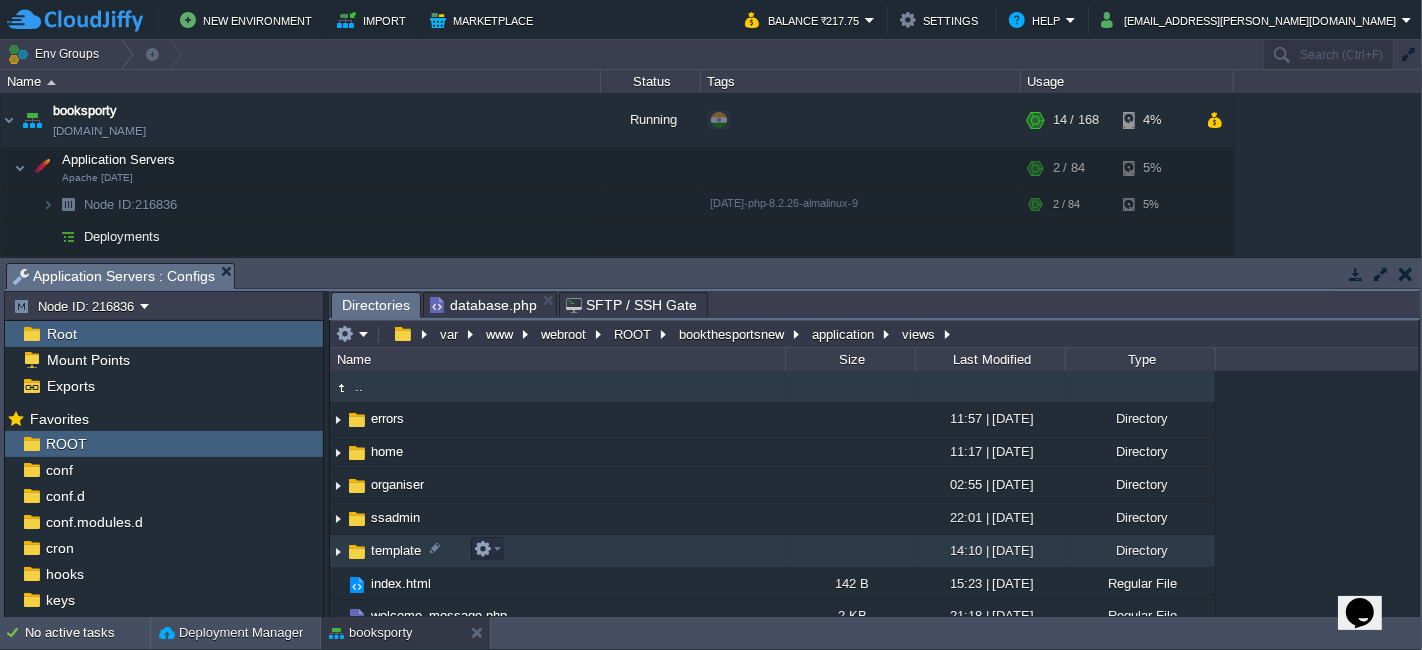 click on "template" at bounding box center [557, 551] 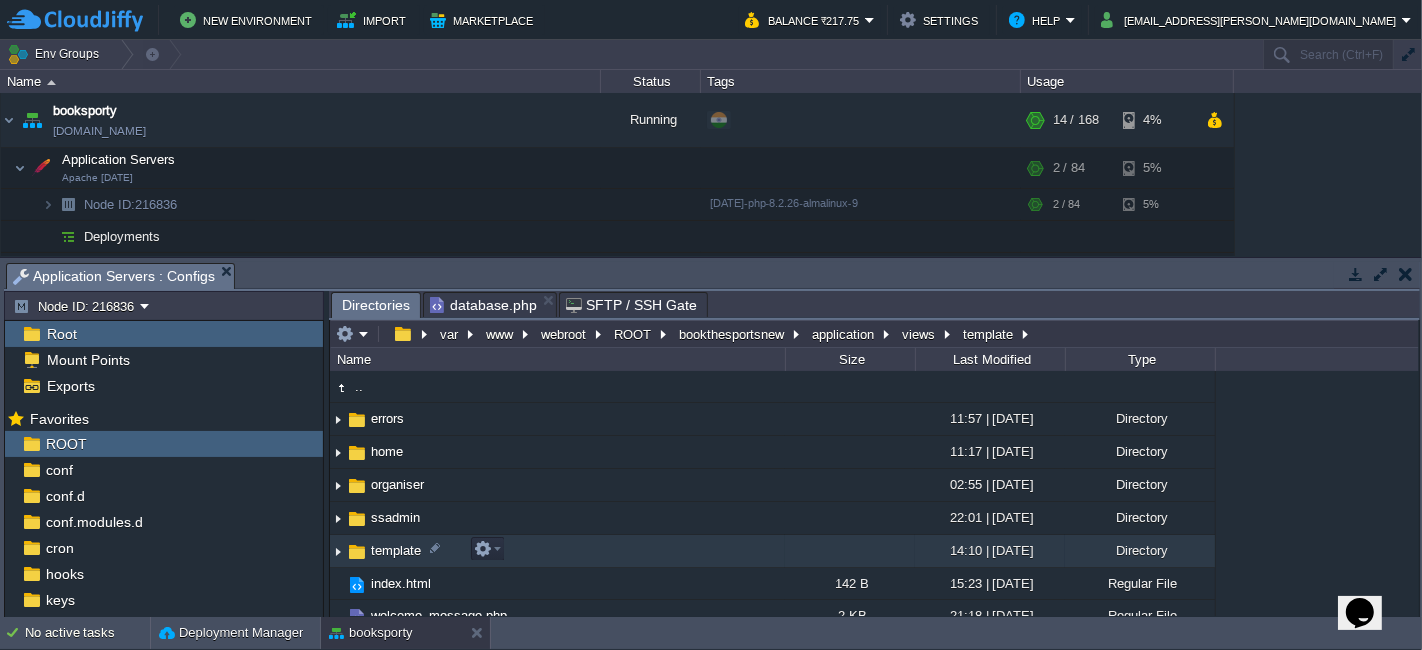 click on "template" at bounding box center [557, 551] 